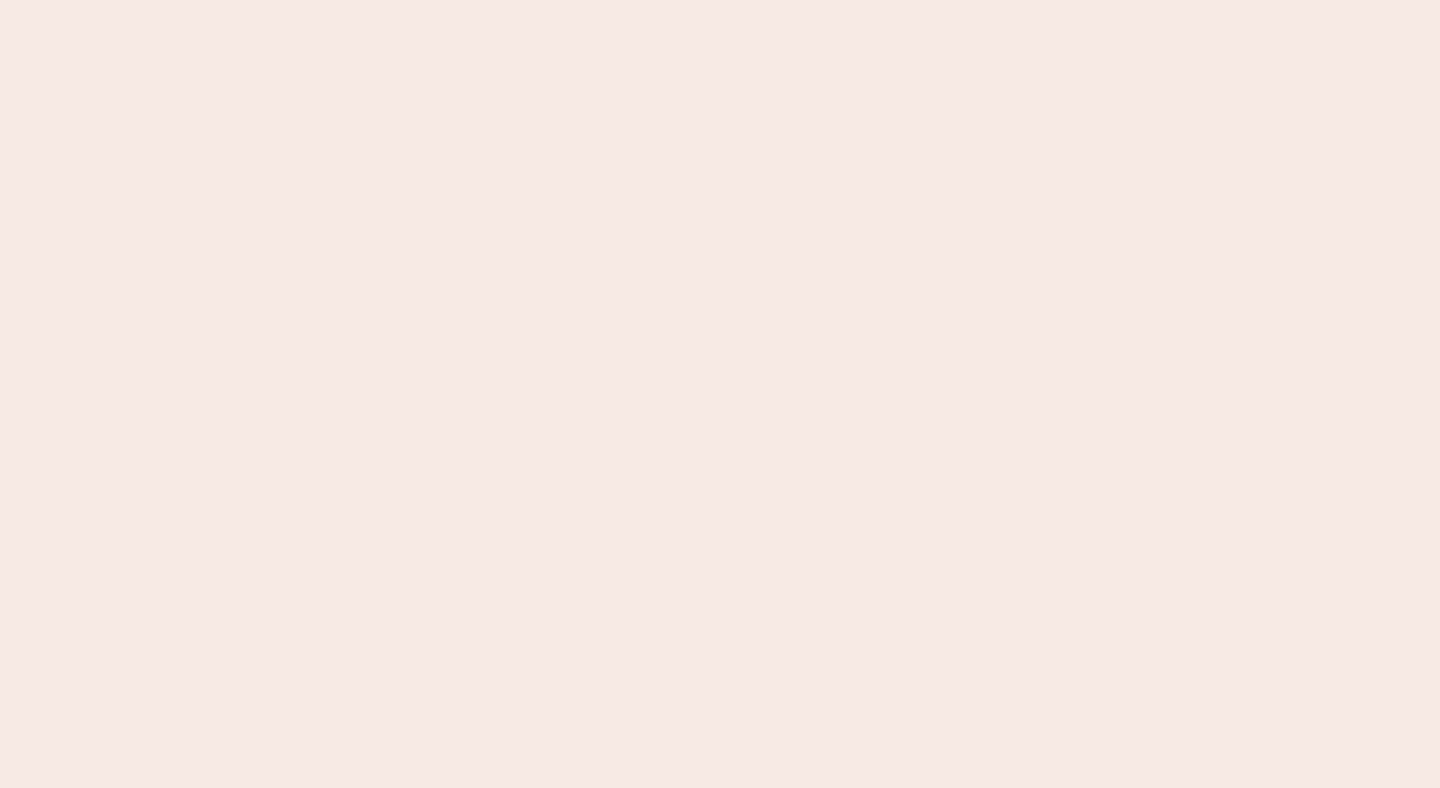 scroll, scrollTop: 0, scrollLeft: 0, axis: both 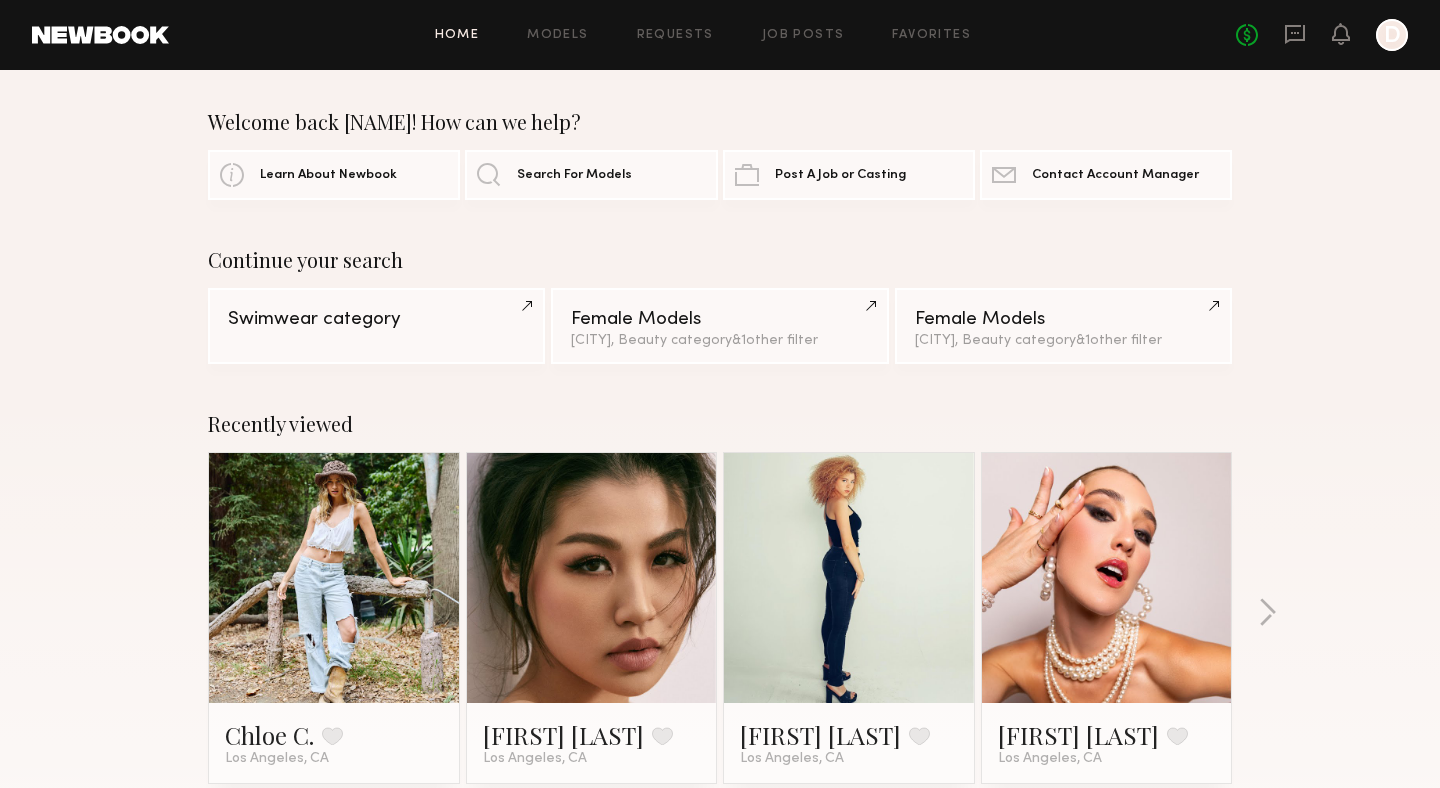 click on "No fees up to $5,000 D" 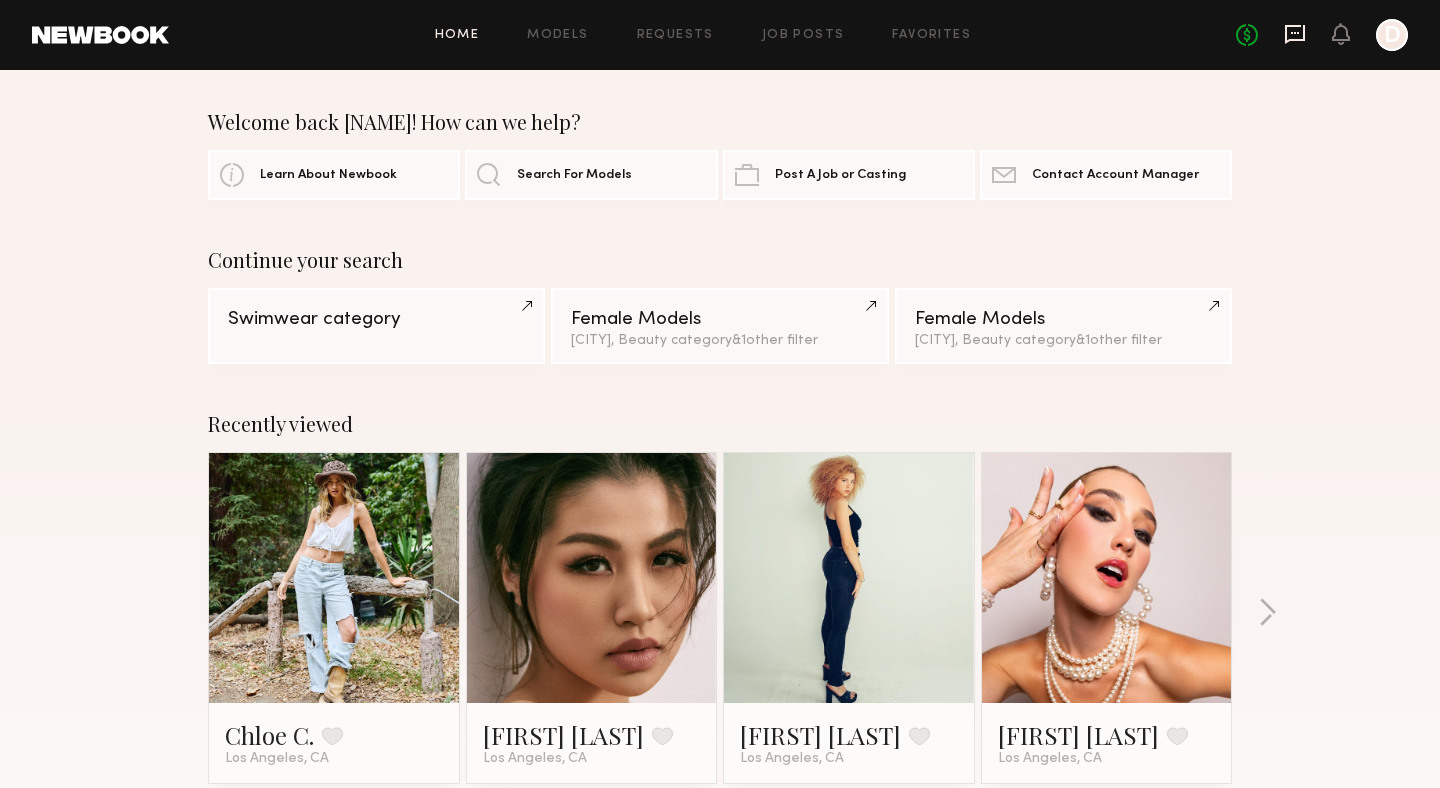 click 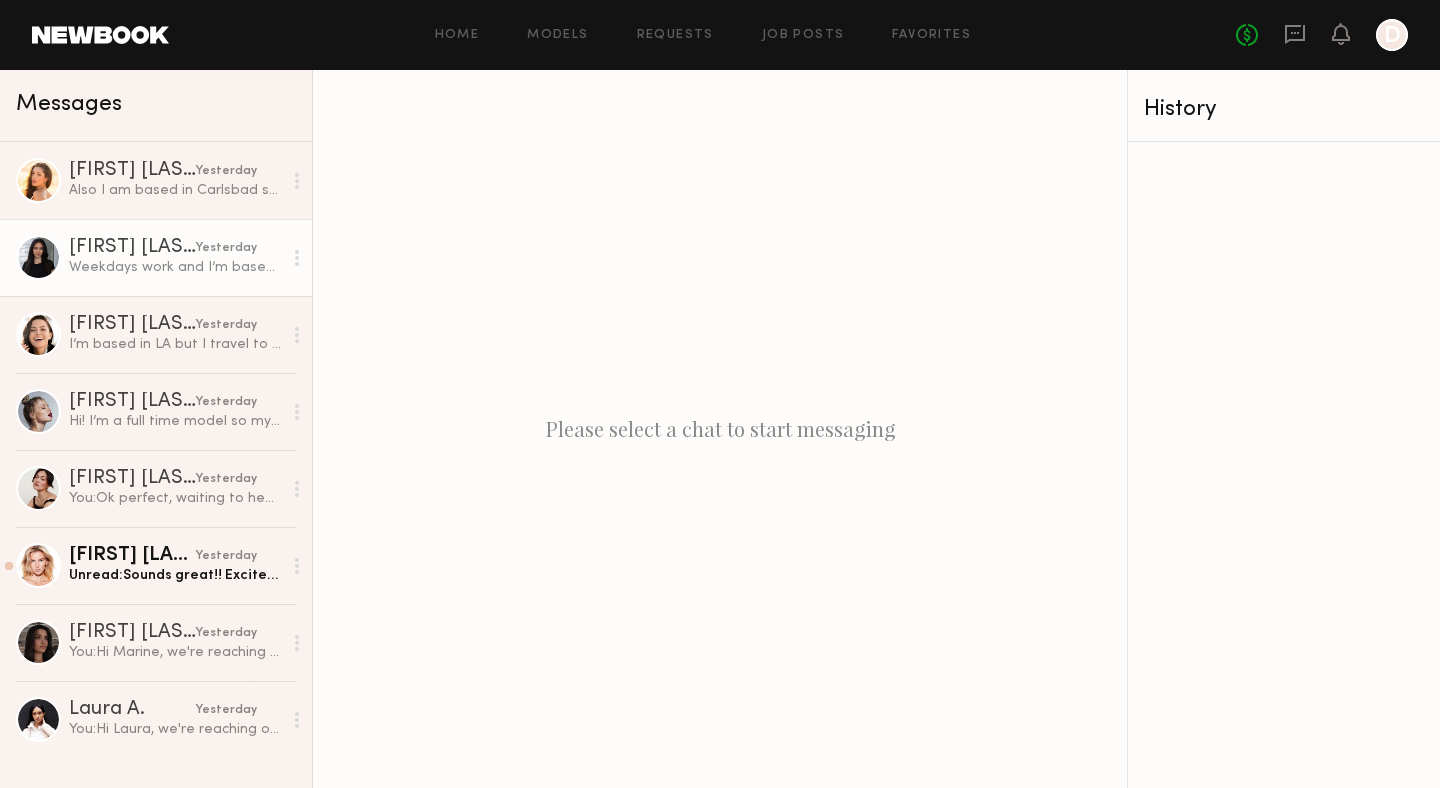 click on "Haley A." 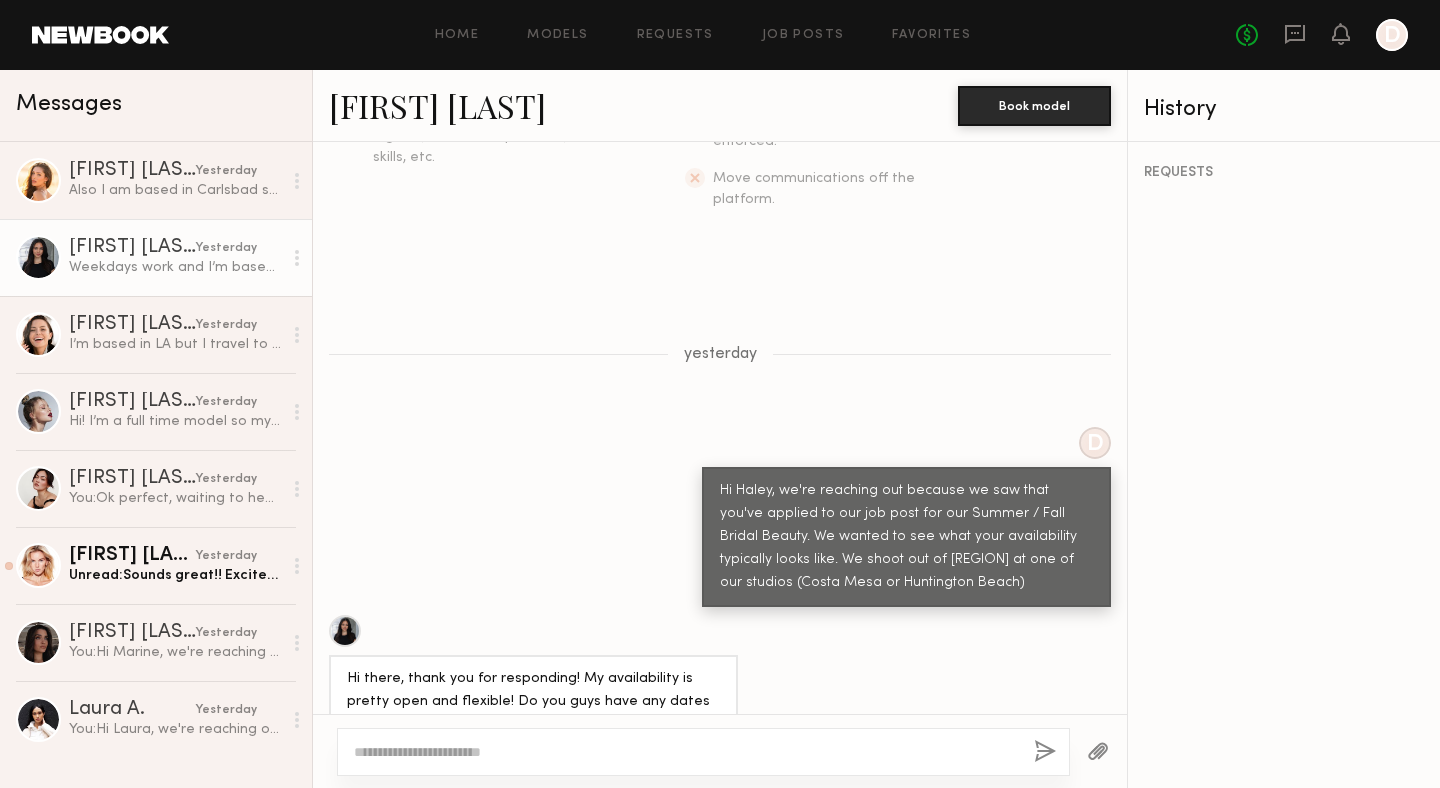 scroll, scrollTop: 0, scrollLeft: 0, axis: both 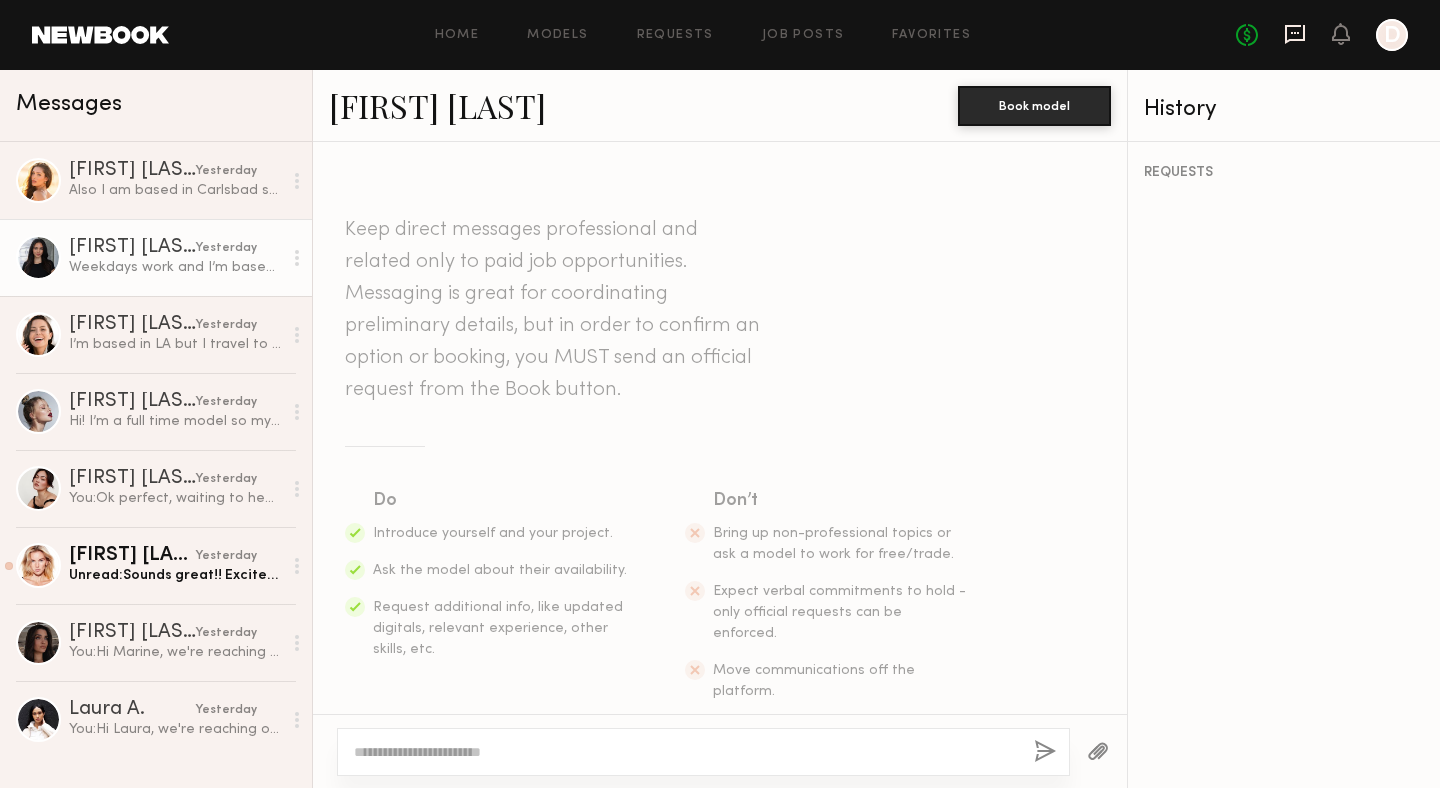 click 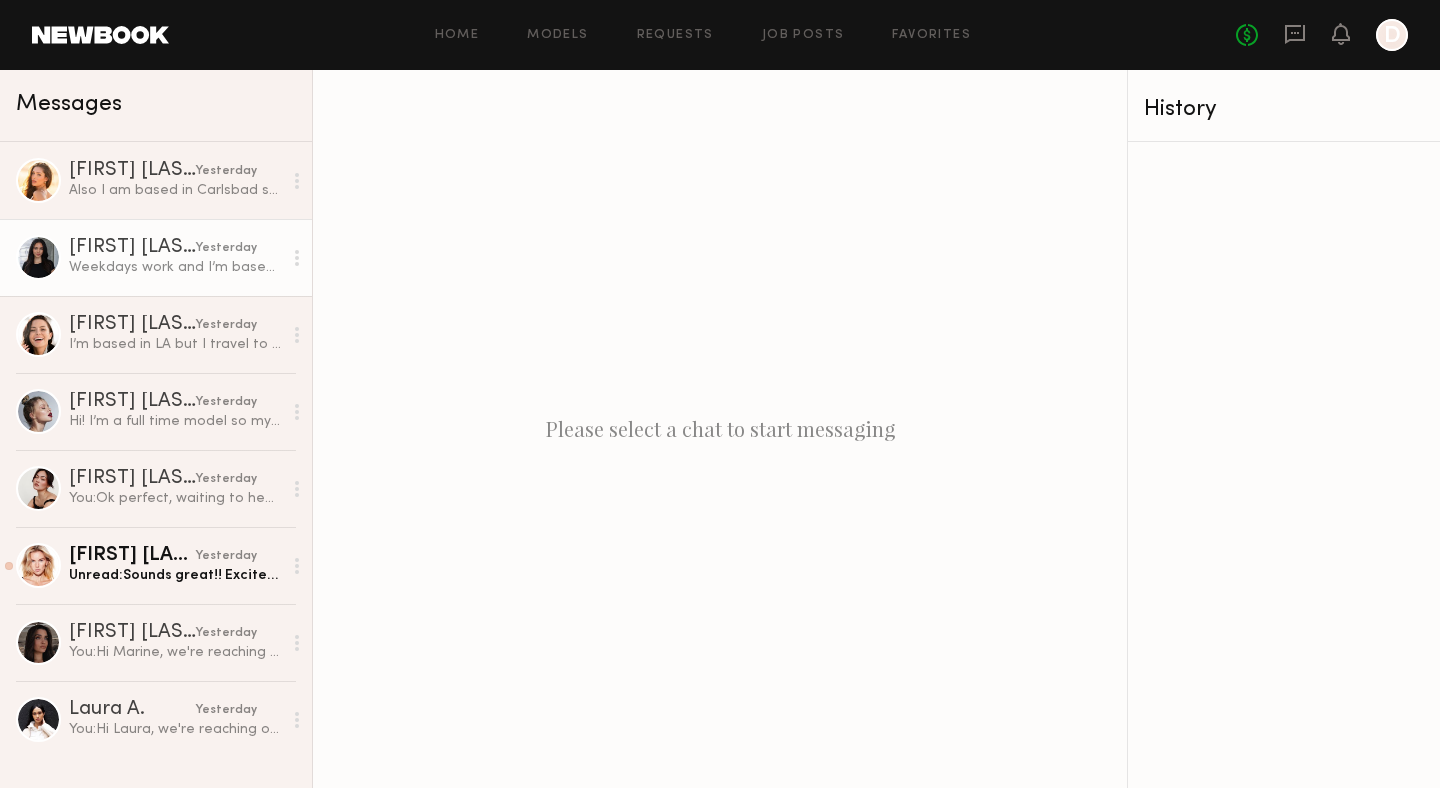 click on "Haley A." 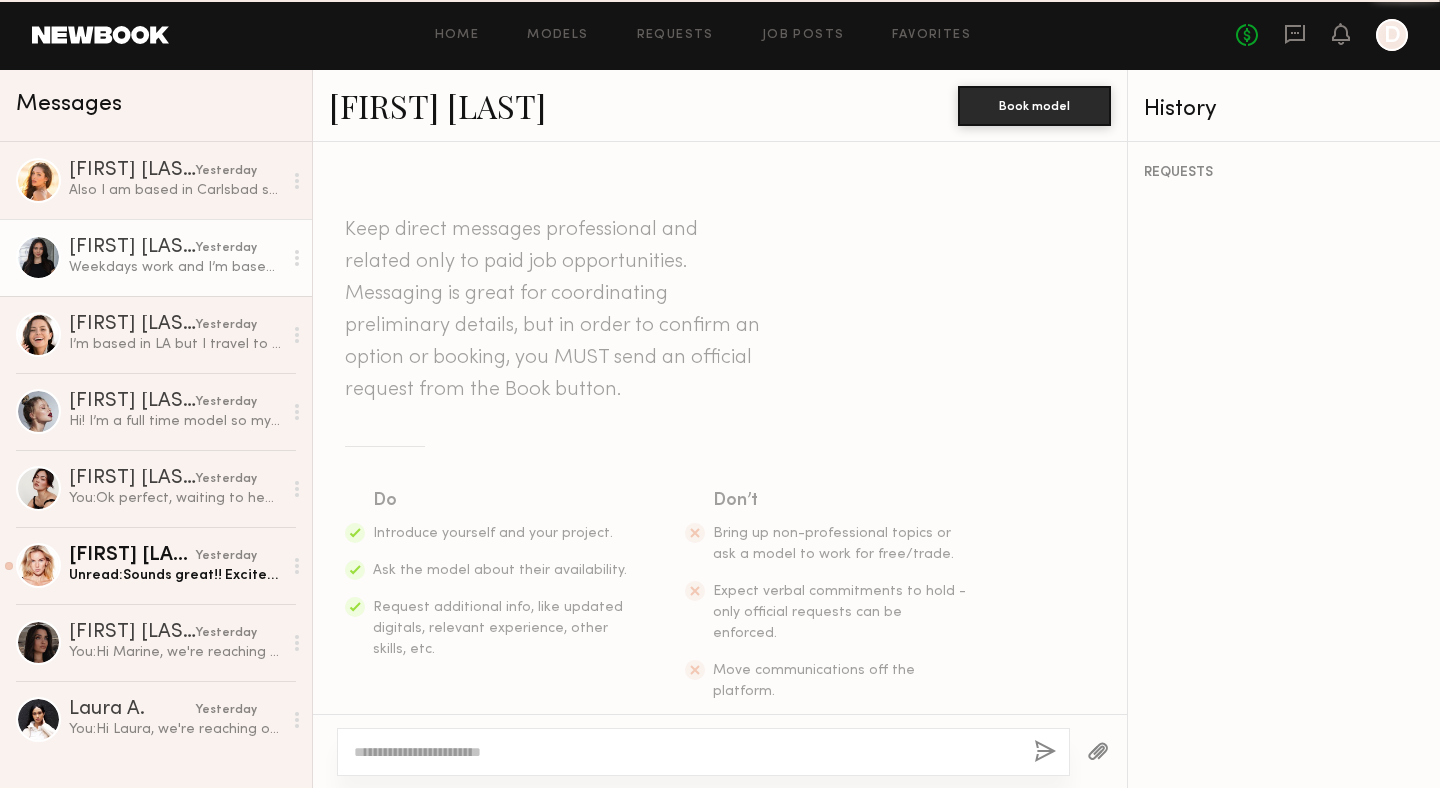 scroll, scrollTop: 779, scrollLeft: 0, axis: vertical 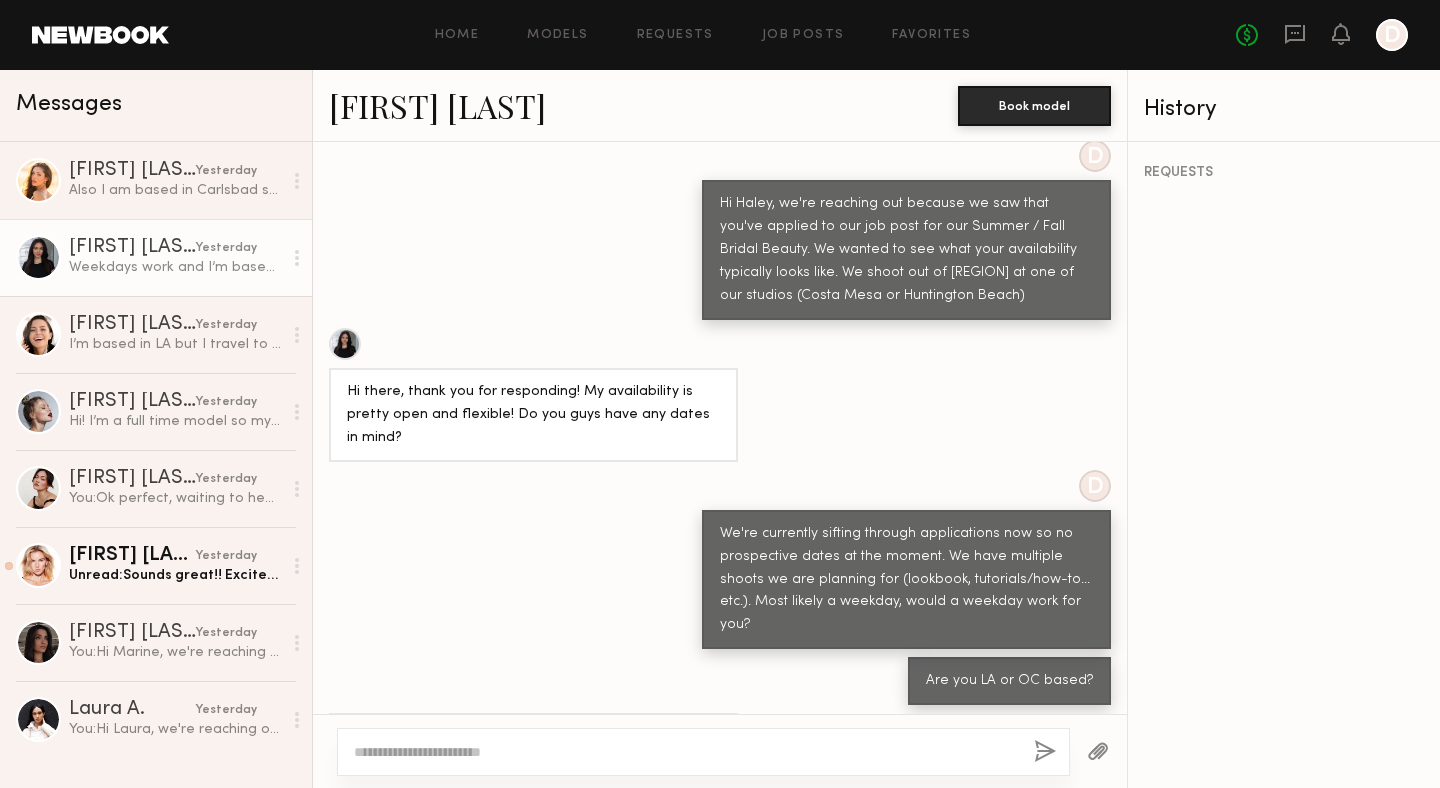 click on "Haley A." 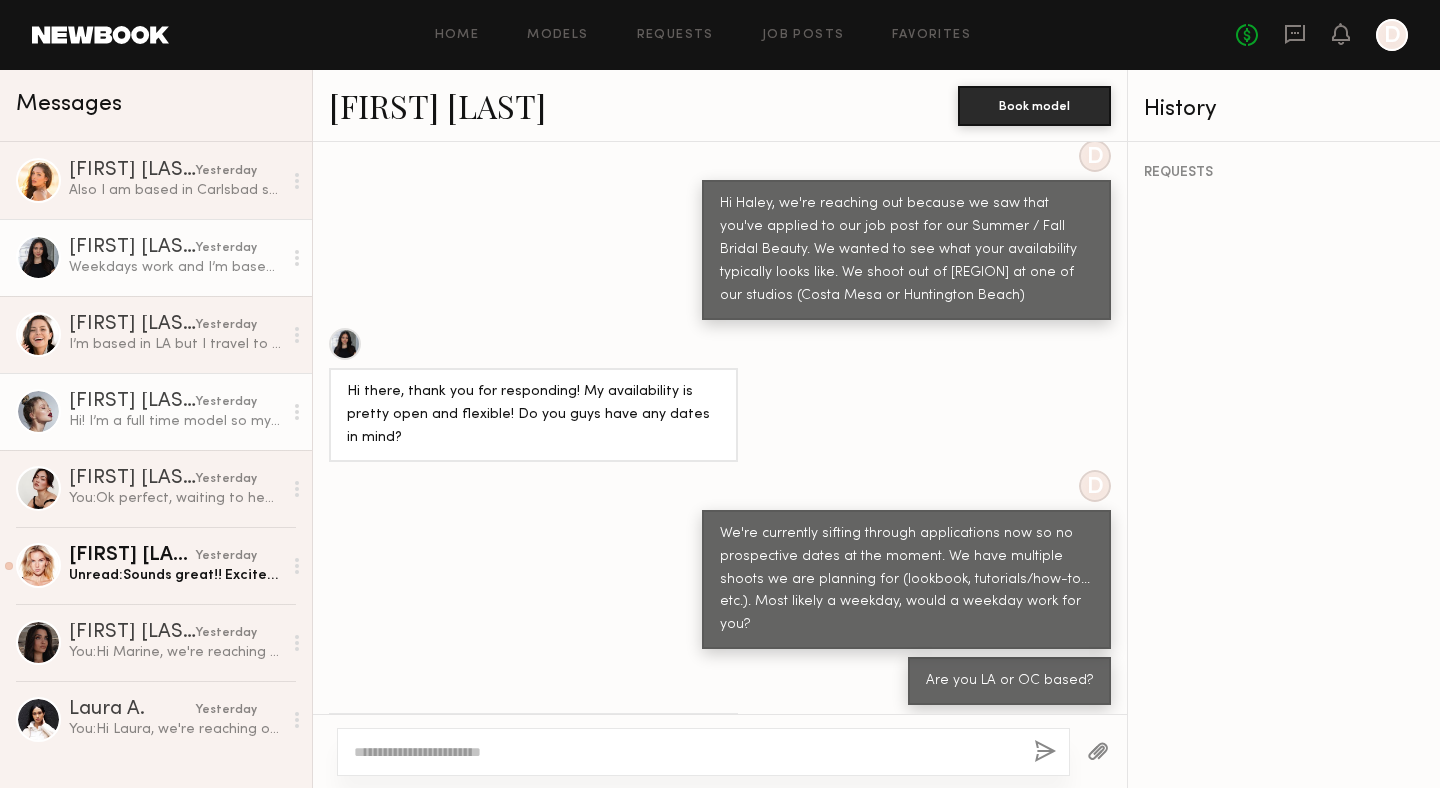 click on "[FIRST] [LAST]" 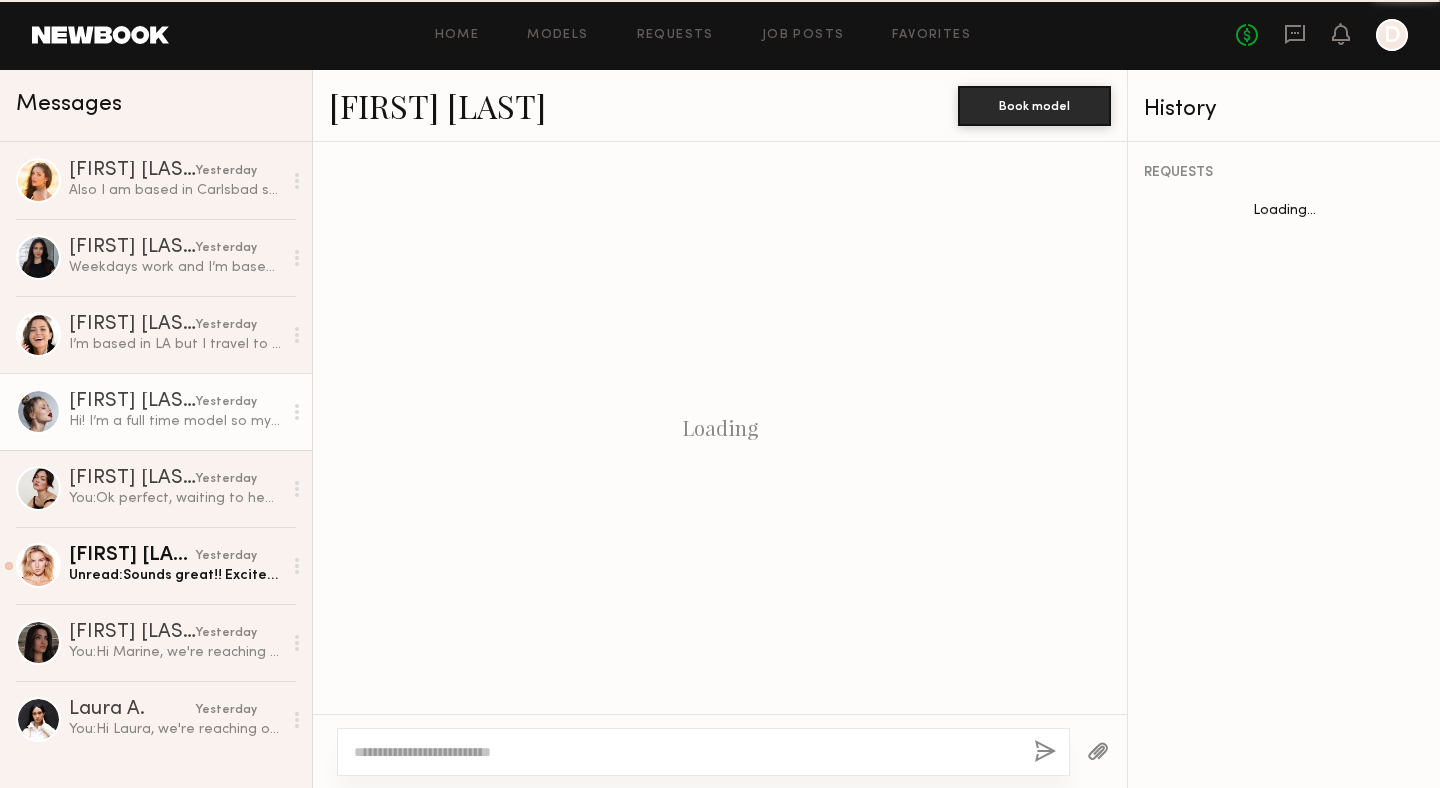 scroll, scrollTop: 531, scrollLeft: 0, axis: vertical 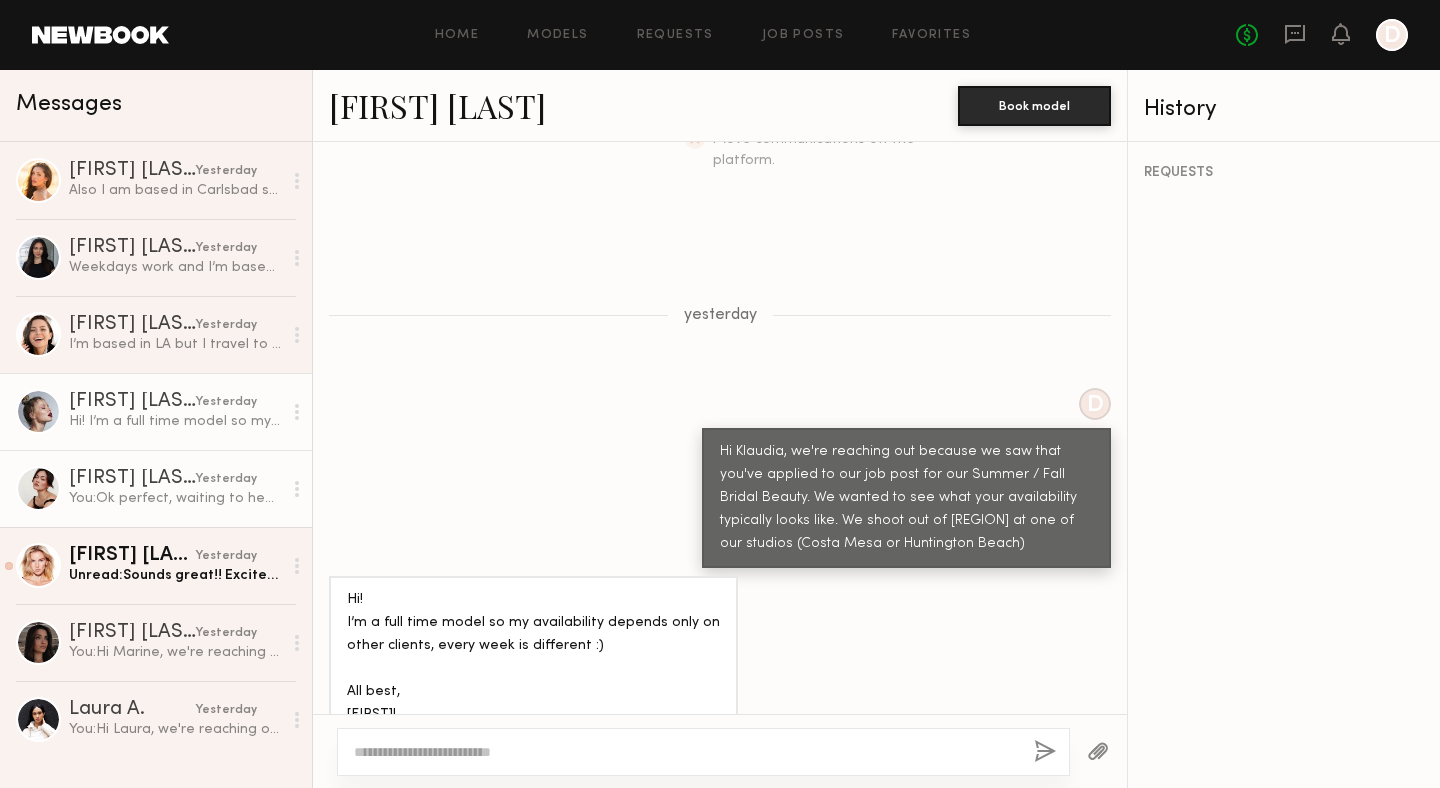 click on "[FIRST] [LAST]" 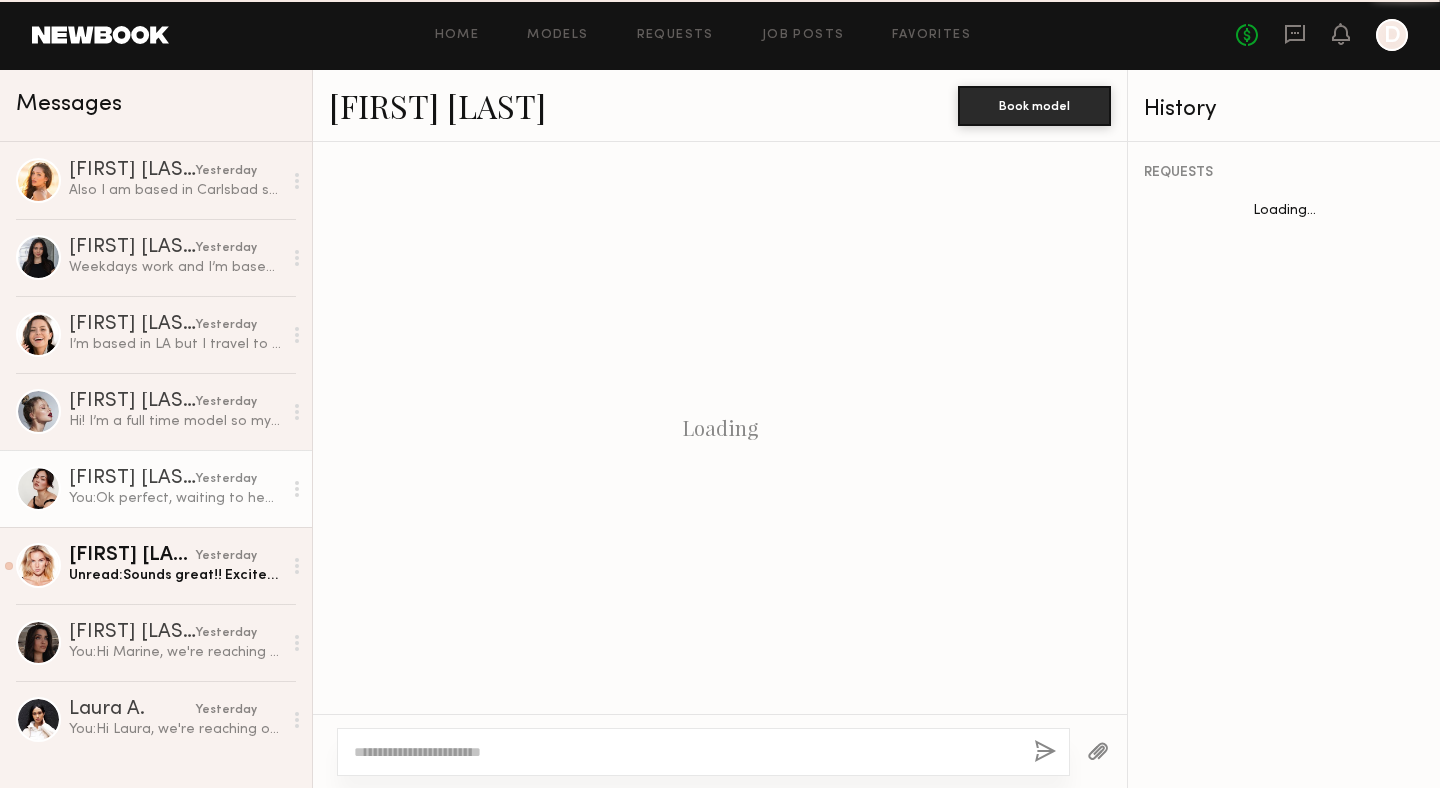 scroll, scrollTop: 1036, scrollLeft: 0, axis: vertical 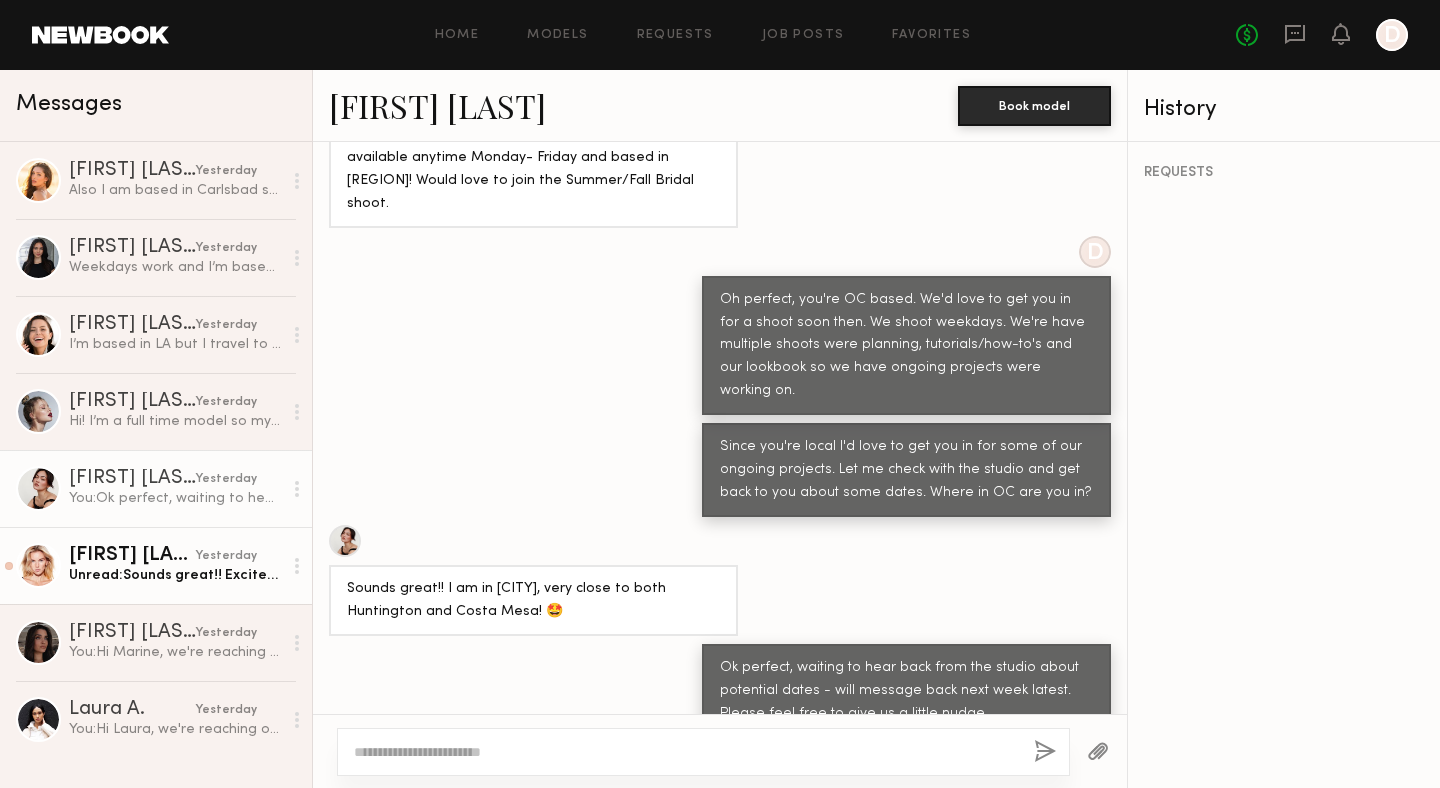 click on "[FIRST] [LAST]" 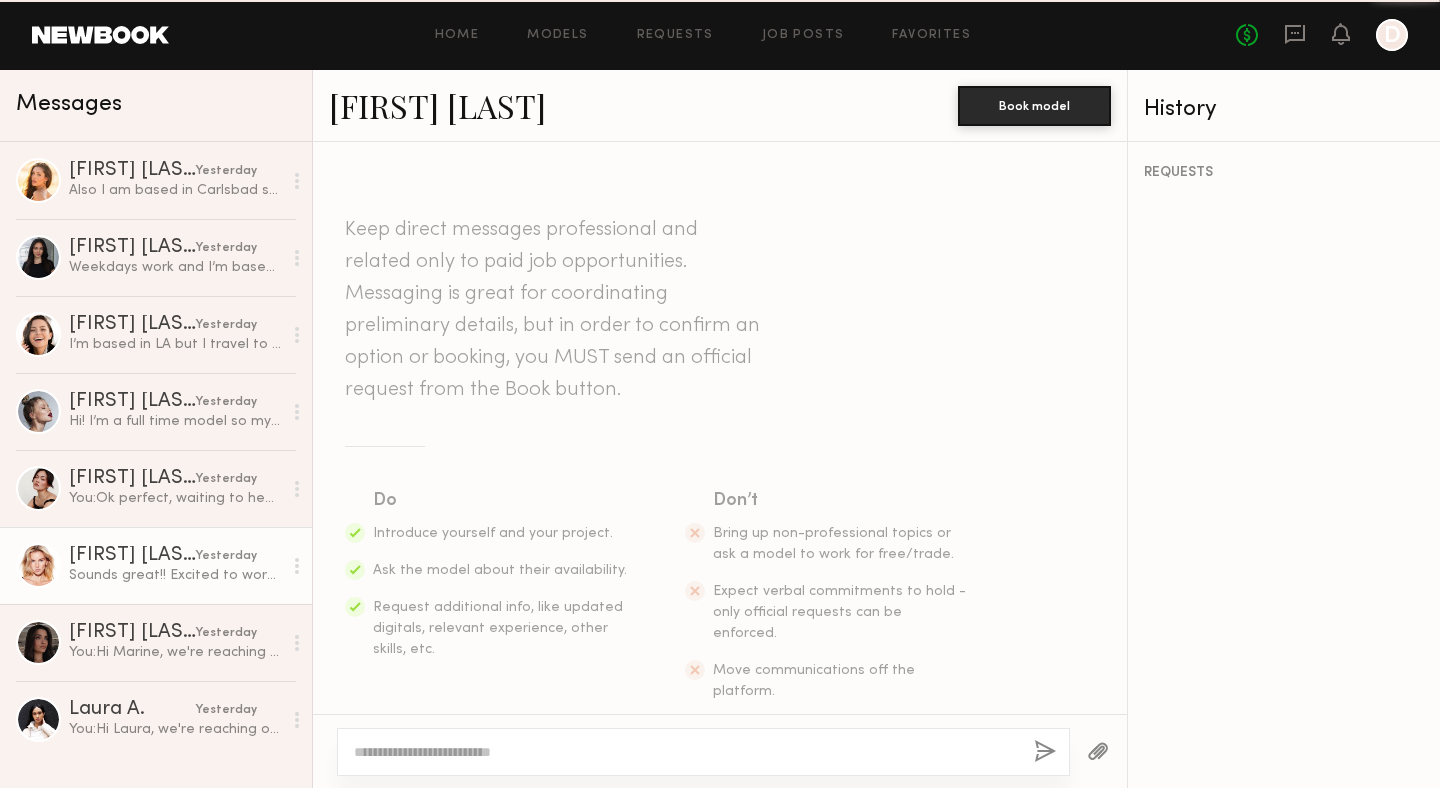 scroll, scrollTop: 723, scrollLeft: 0, axis: vertical 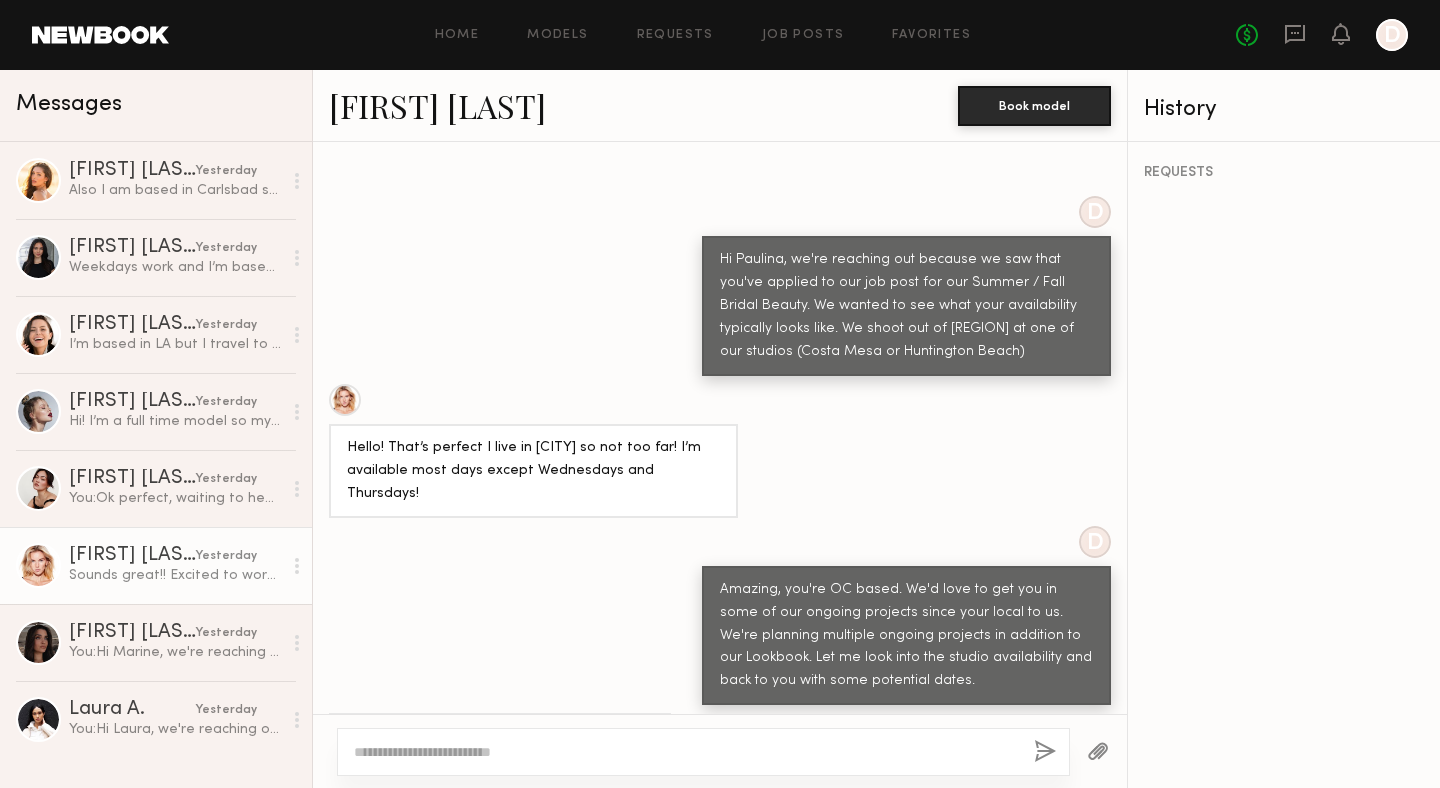 click on "[FIRST] [LAST]" 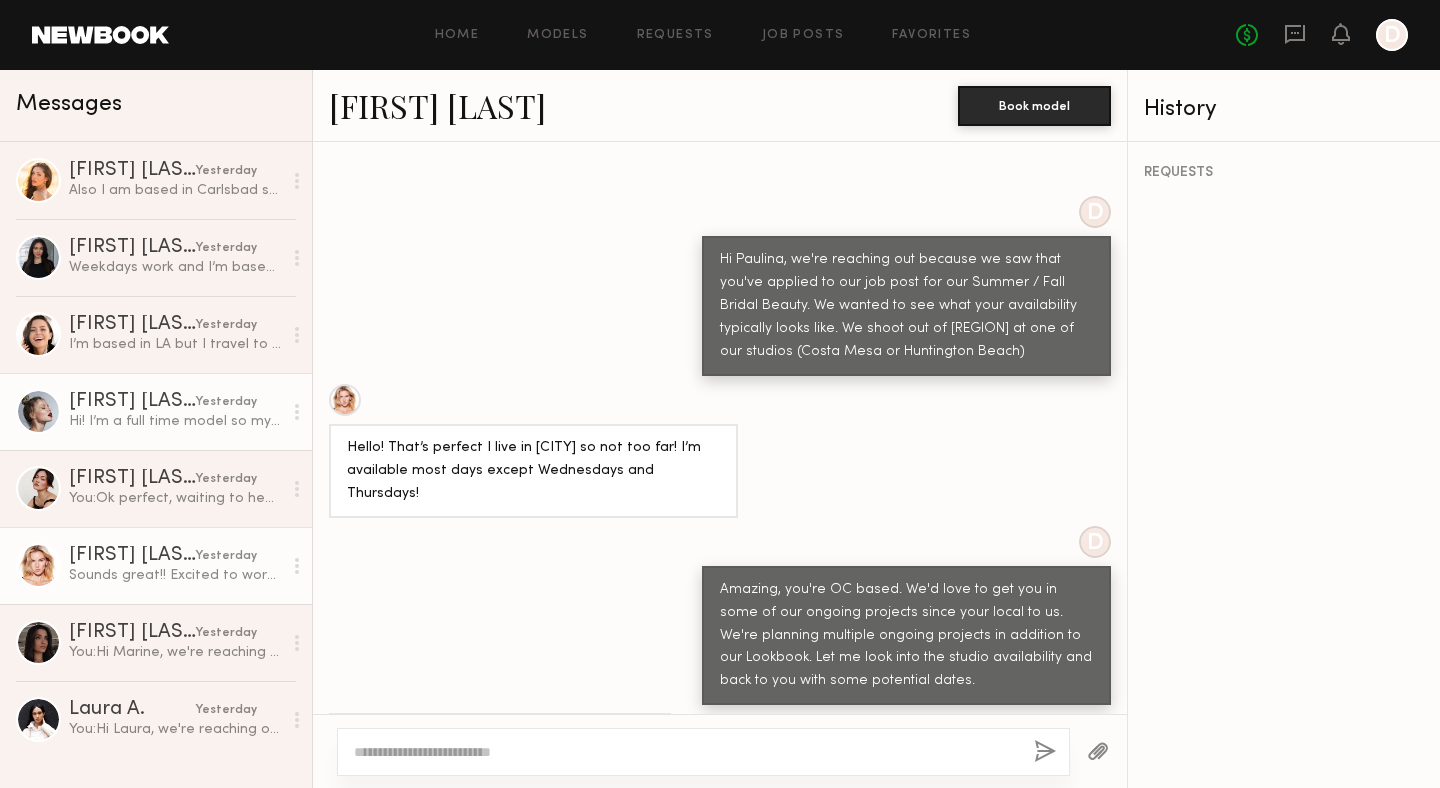 click on "Hi!
I’m a full time model so my availability depends only on other clients, every week is different :)
All best,
Klaudia!" 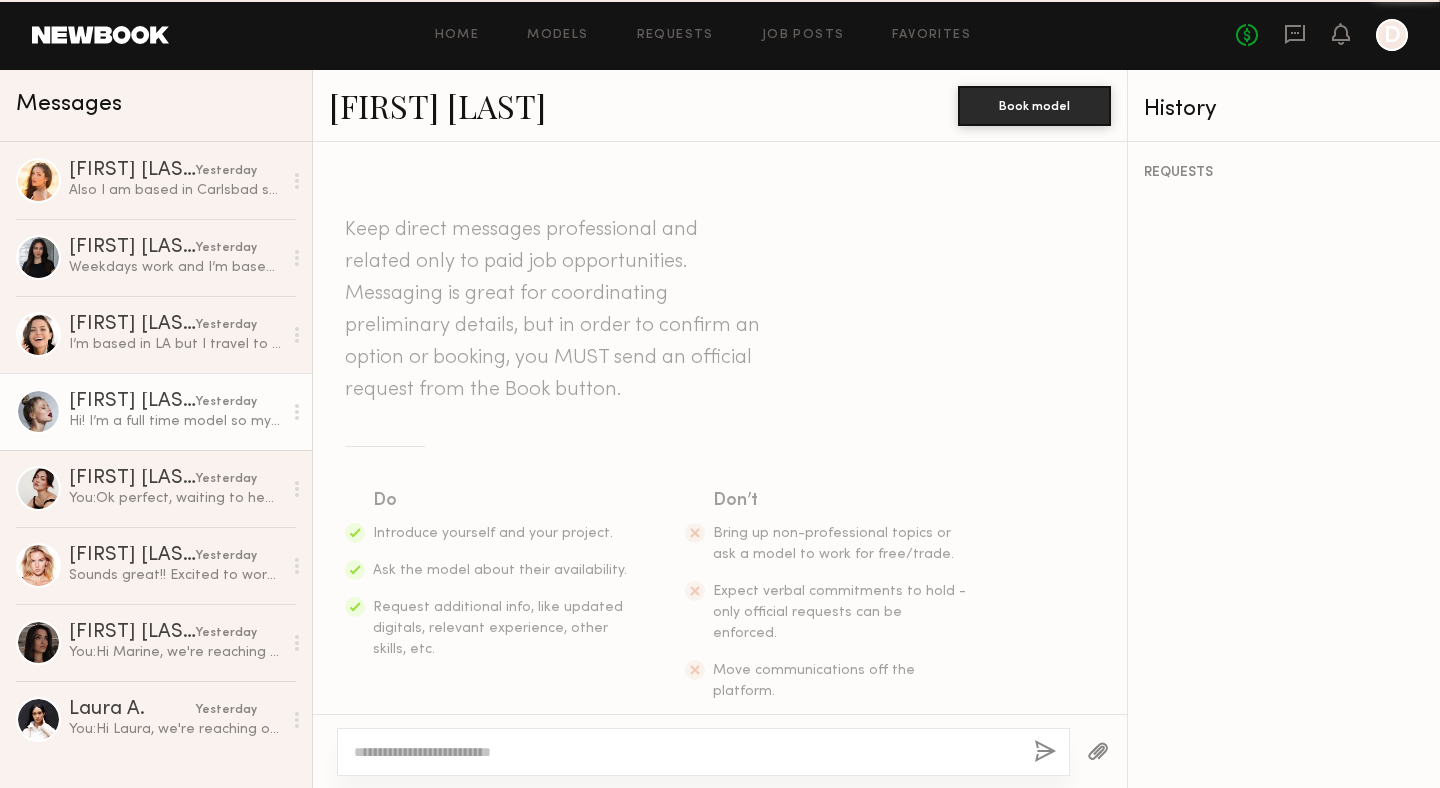 scroll, scrollTop: 531, scrollLeft: 0, axis: vertical 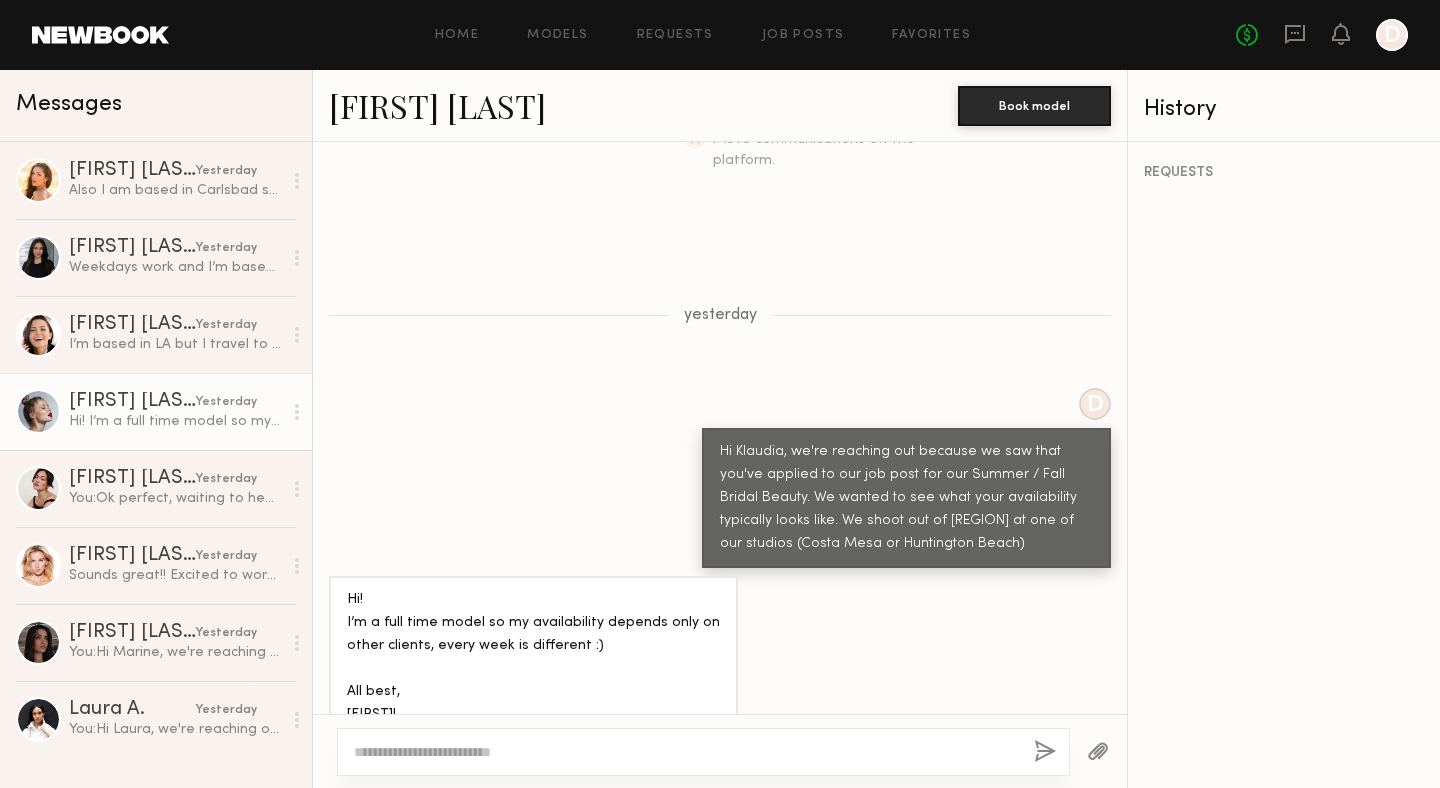 click on "Klaudia S." 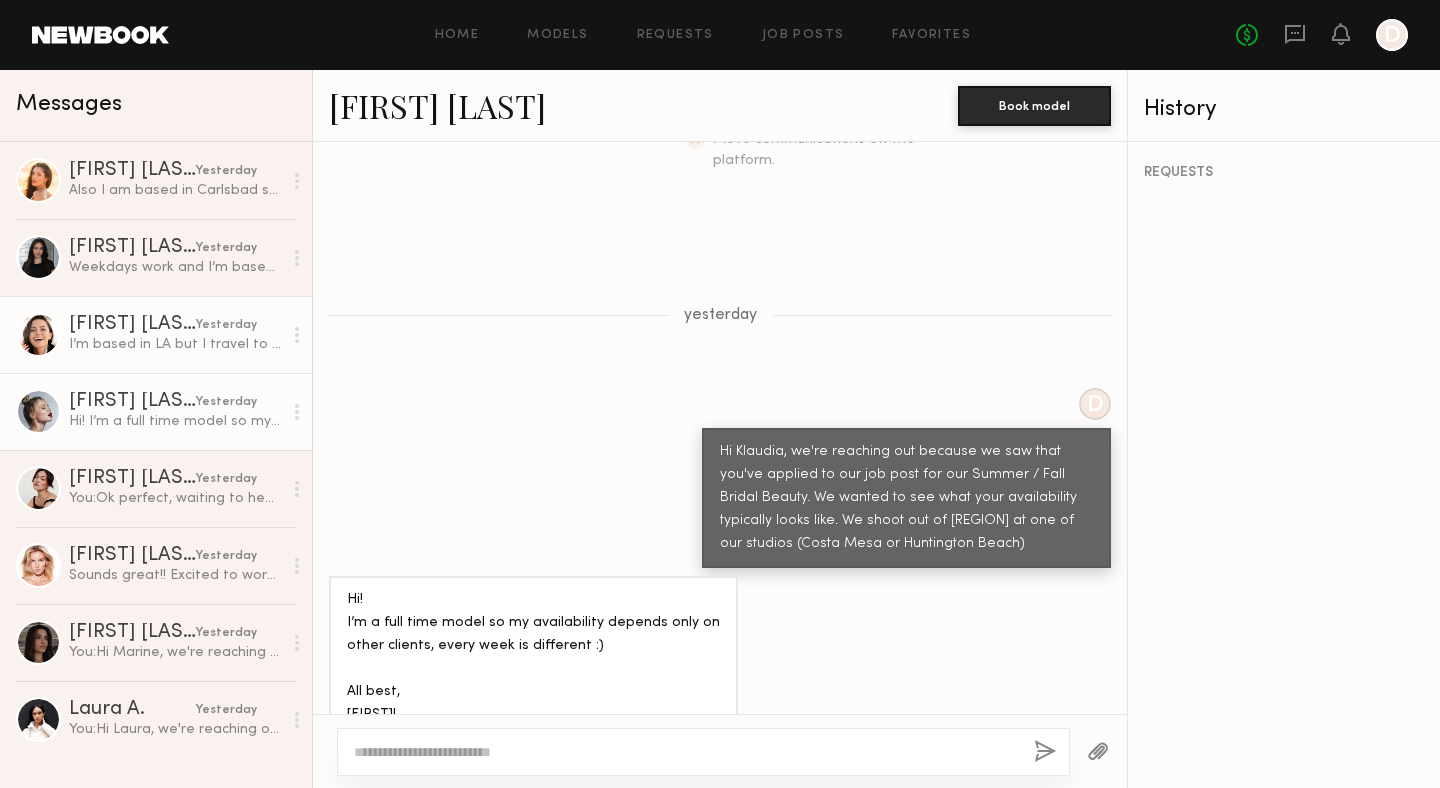 click on "Emelina A." 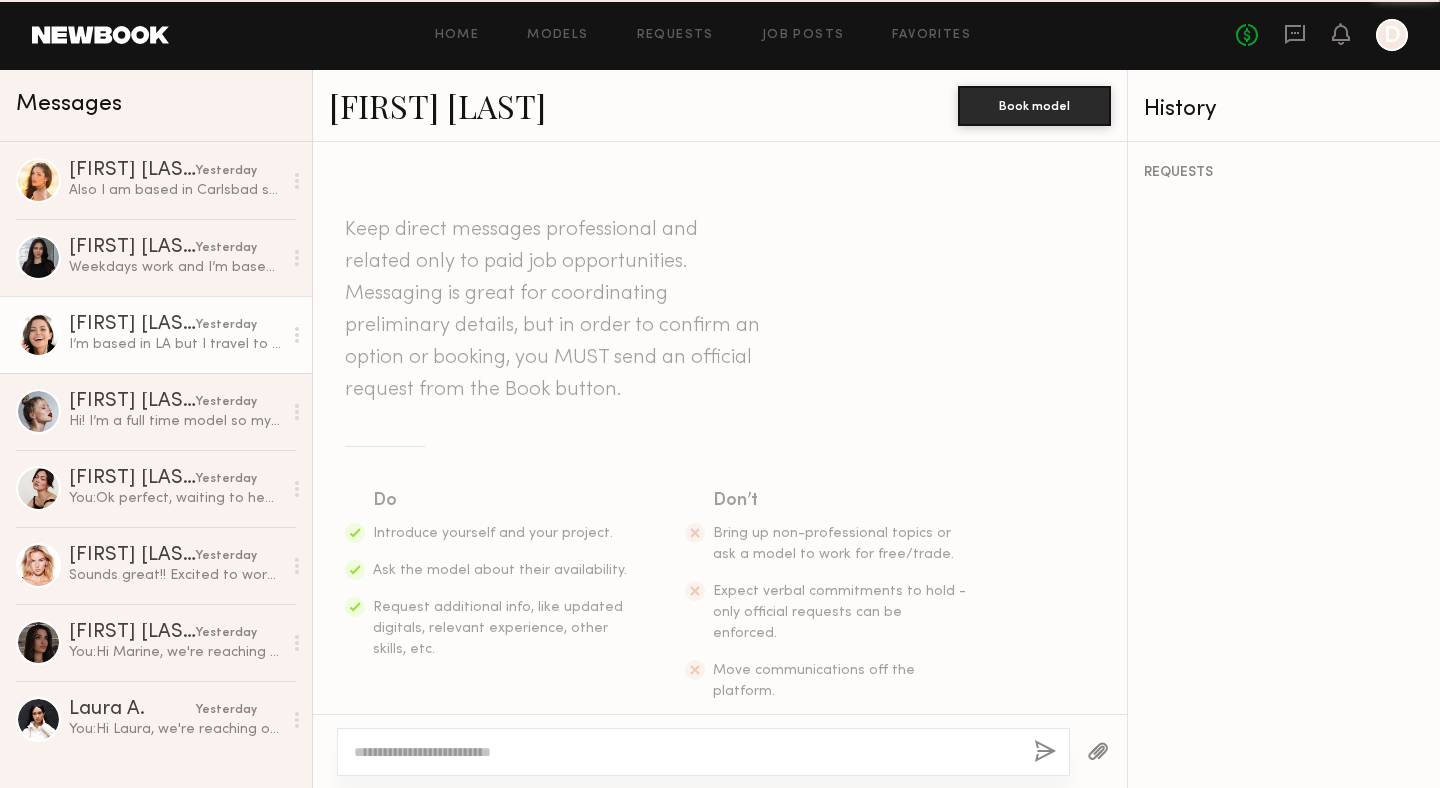 scroll, scrollTop: 1009, scrollLeft: 0, axis: vertical 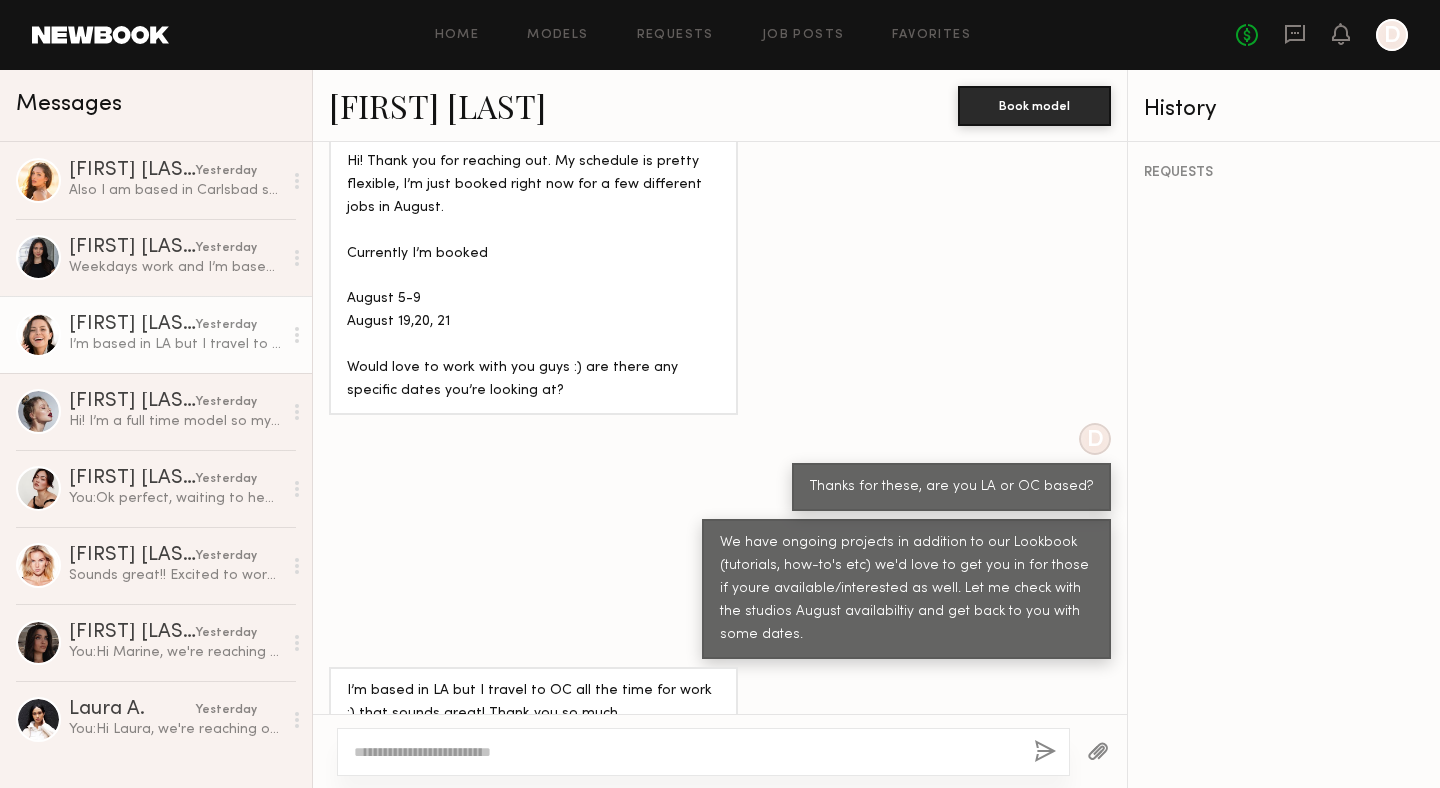 click on "Emelina A." 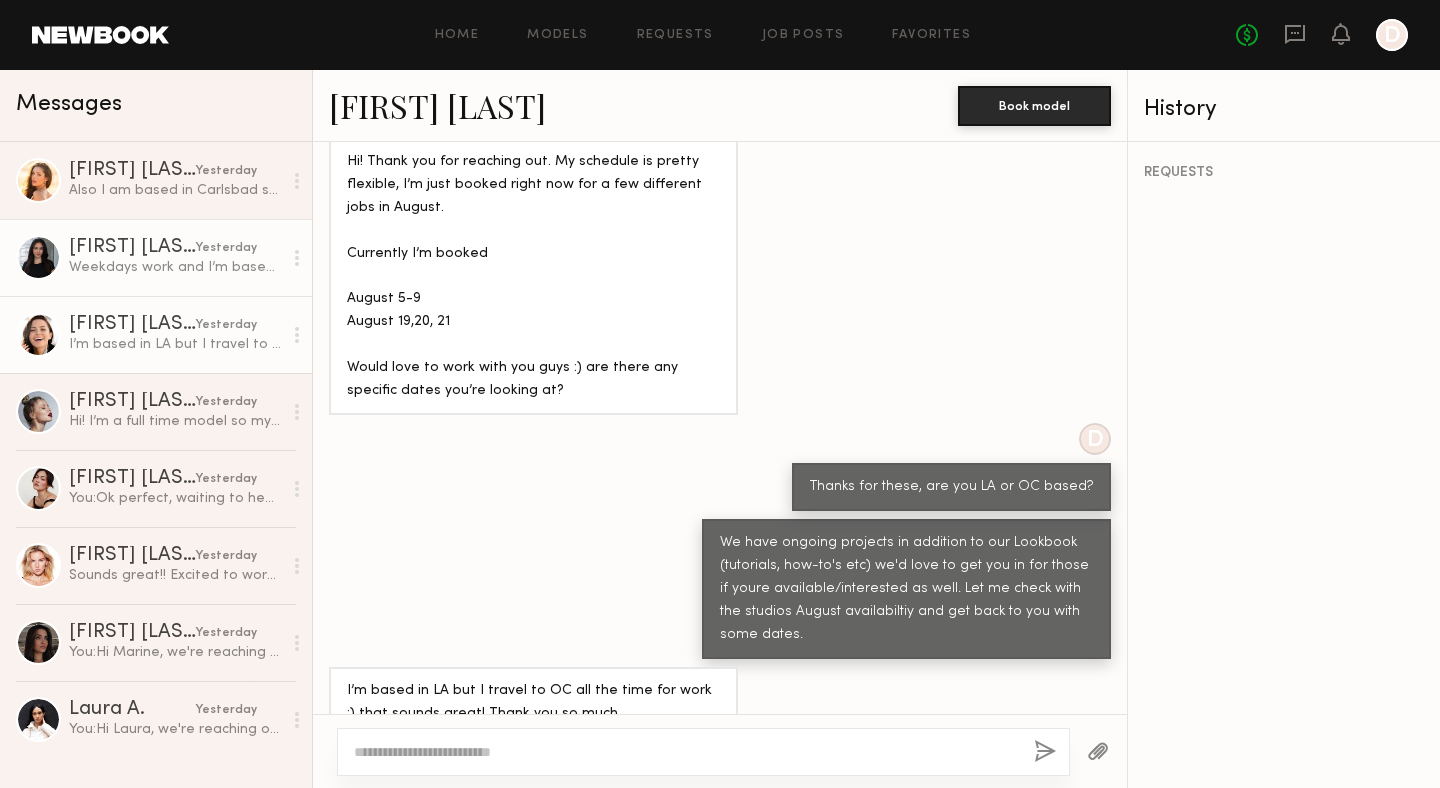 click on "Weekdays work and I’m based in LA i live bear  the San gabriel valley so not too far from OC" 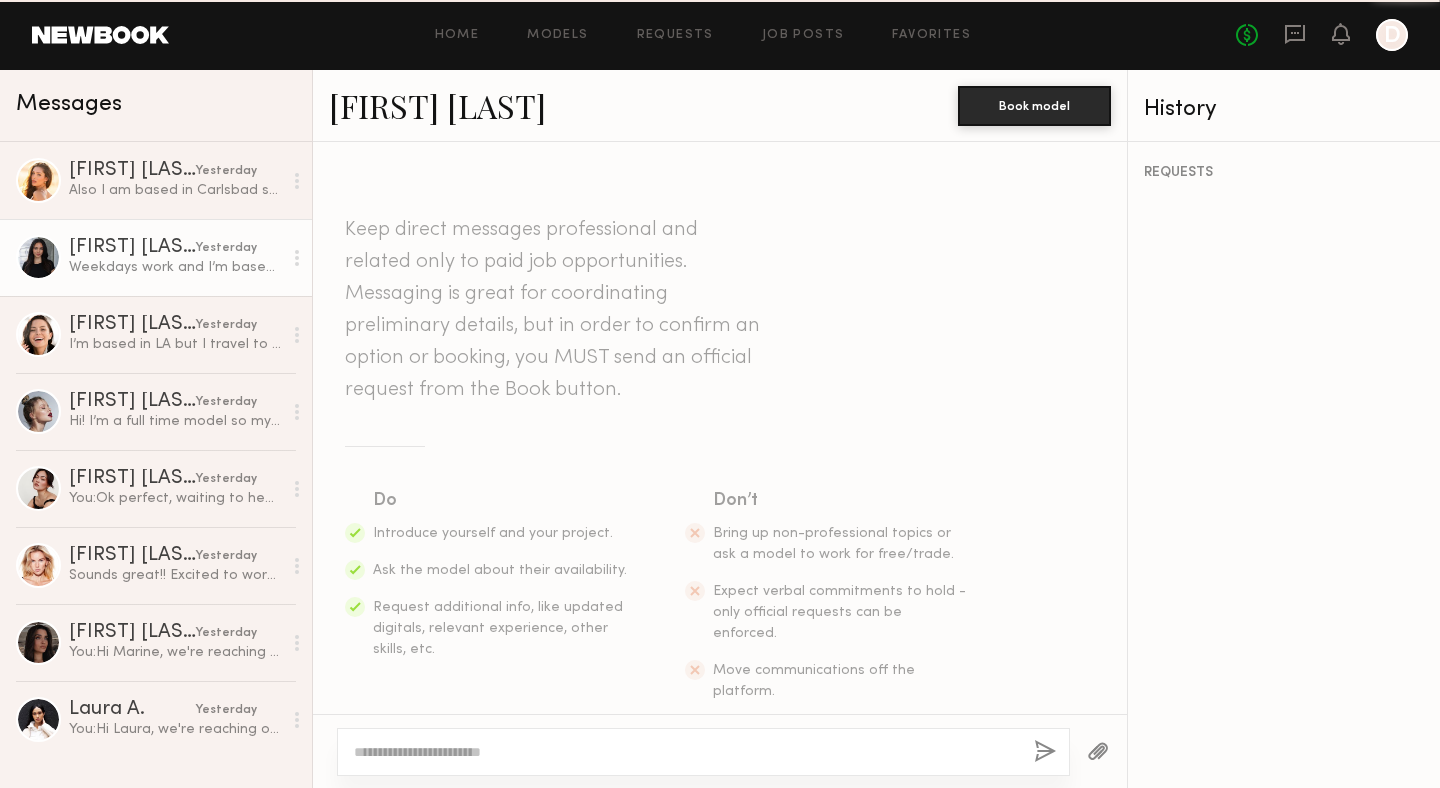 scroll, scrollTop: 779, scrollLeft: 0, axis: vertical 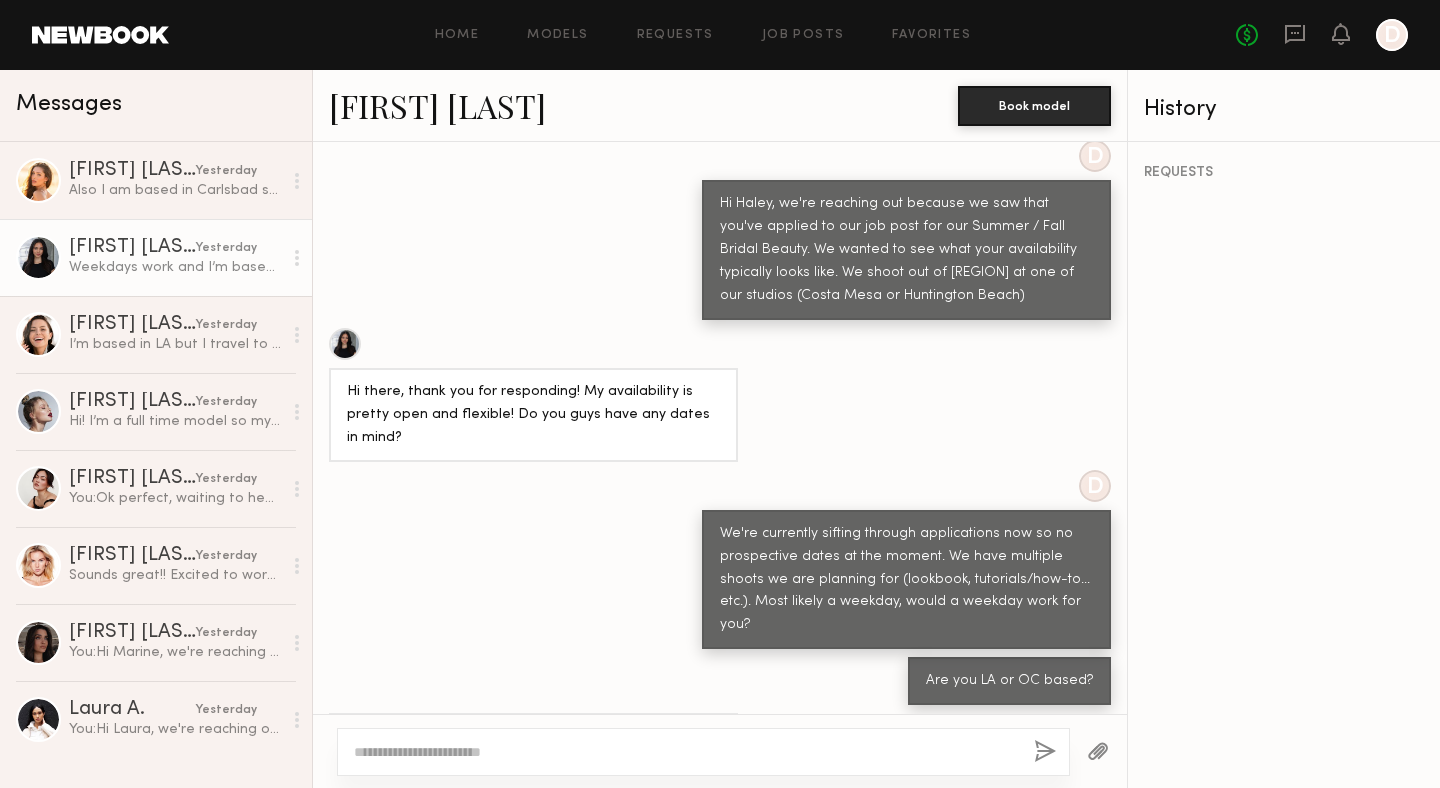 click on "Haley A." 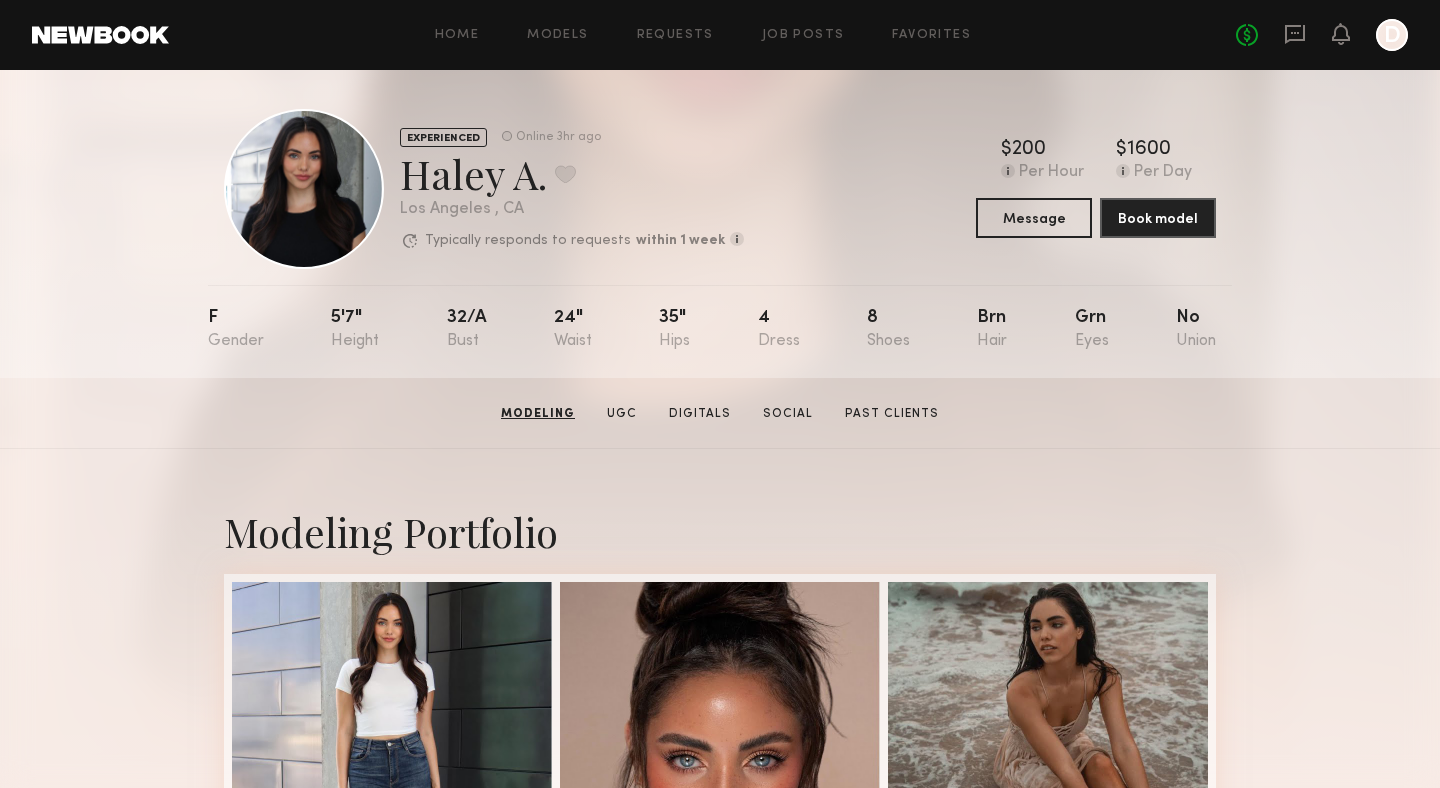 scroll, scrollTop: 0, scrollLeft: 0, axis: both 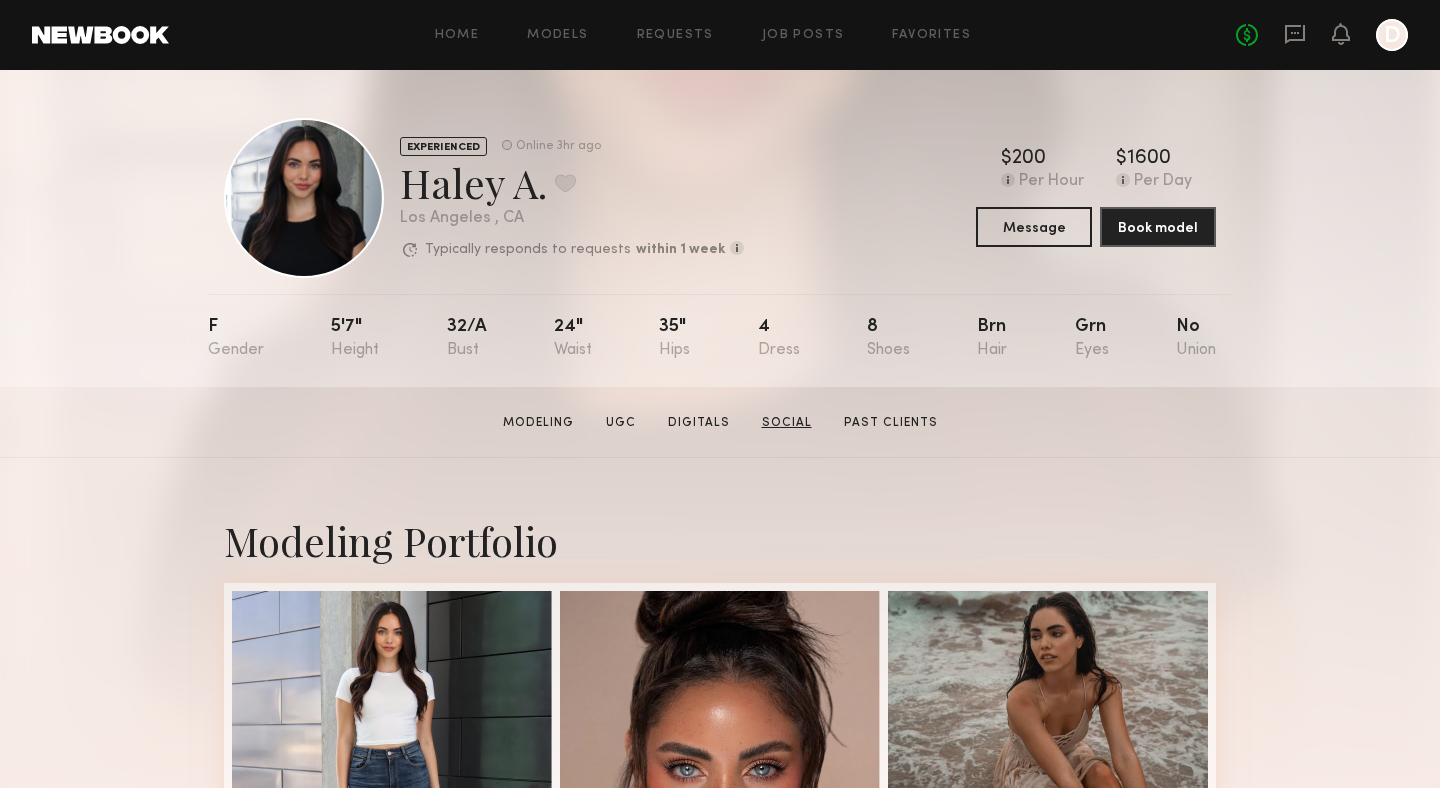 click on "Social" 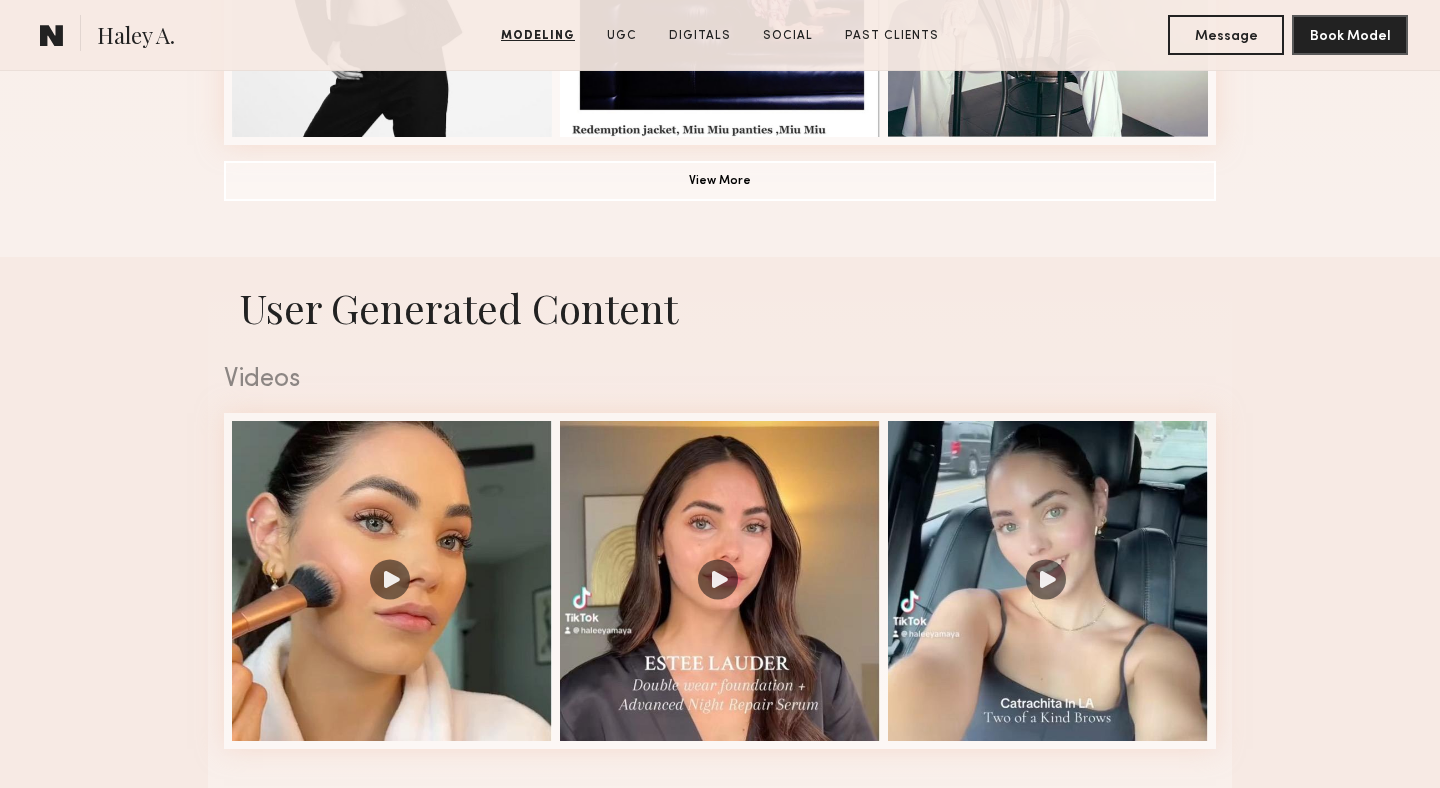 scroll, scrollTop: 1923, scrollLeft: 0, axis: vertical 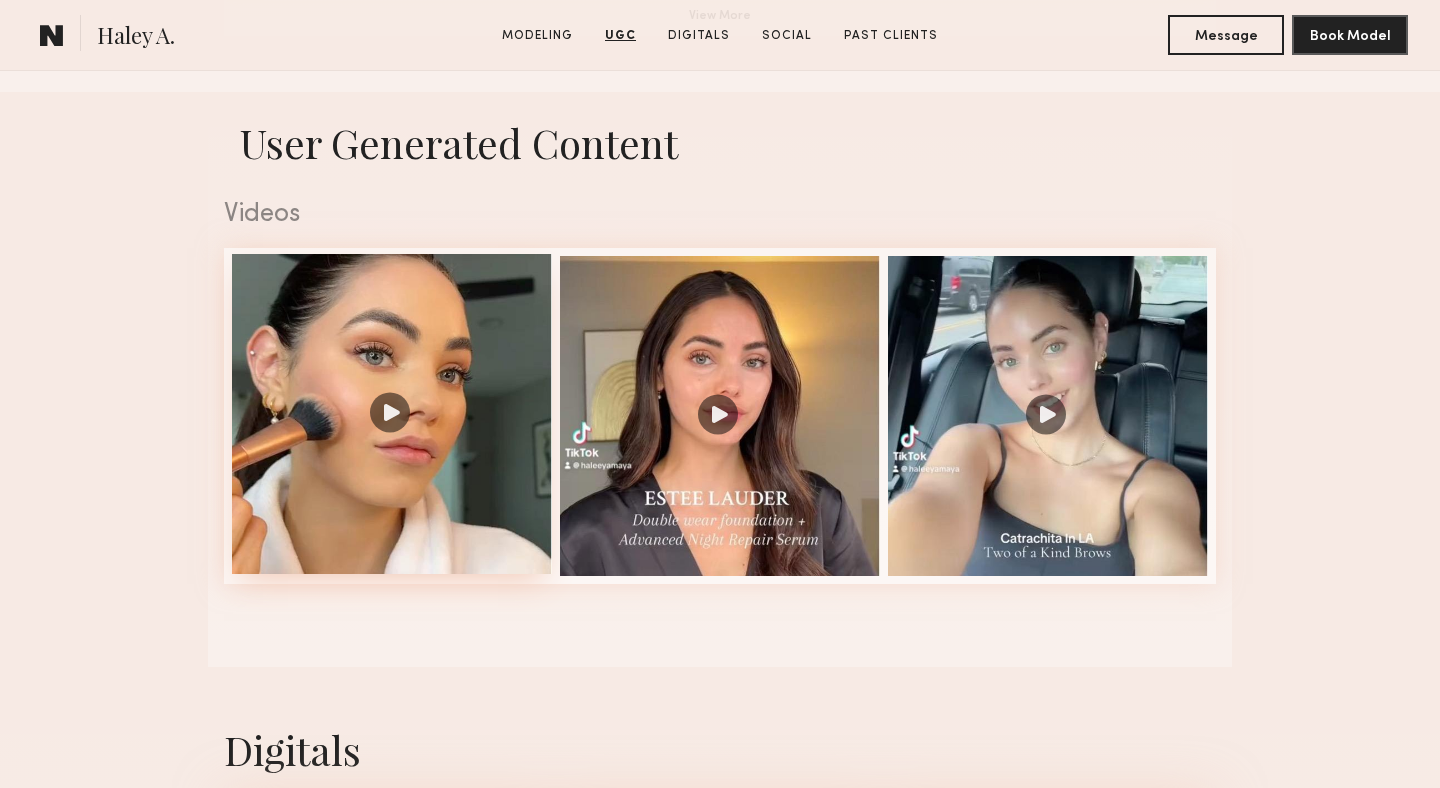 click at bounding box center [392, 414] 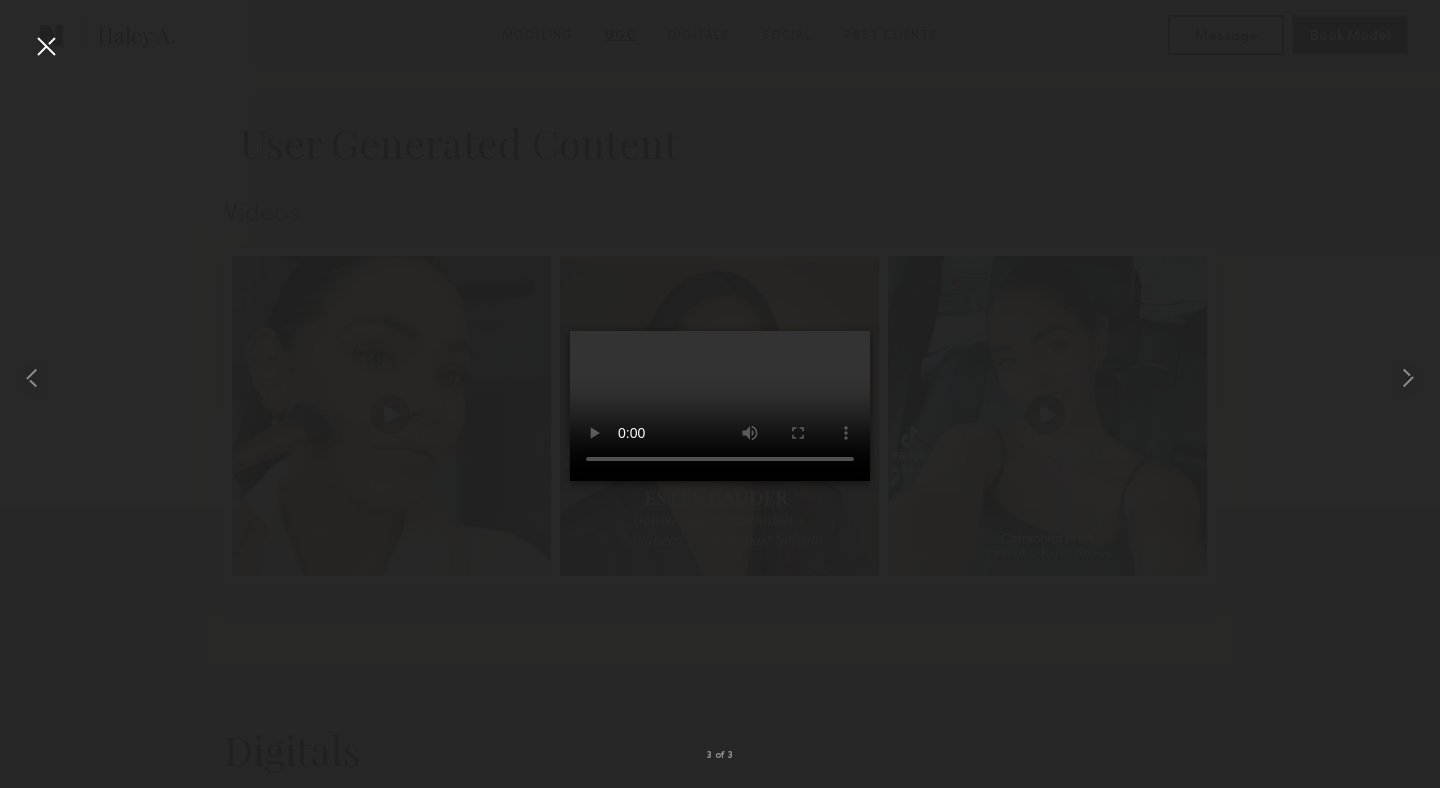 click at bounding box center (720, 378) 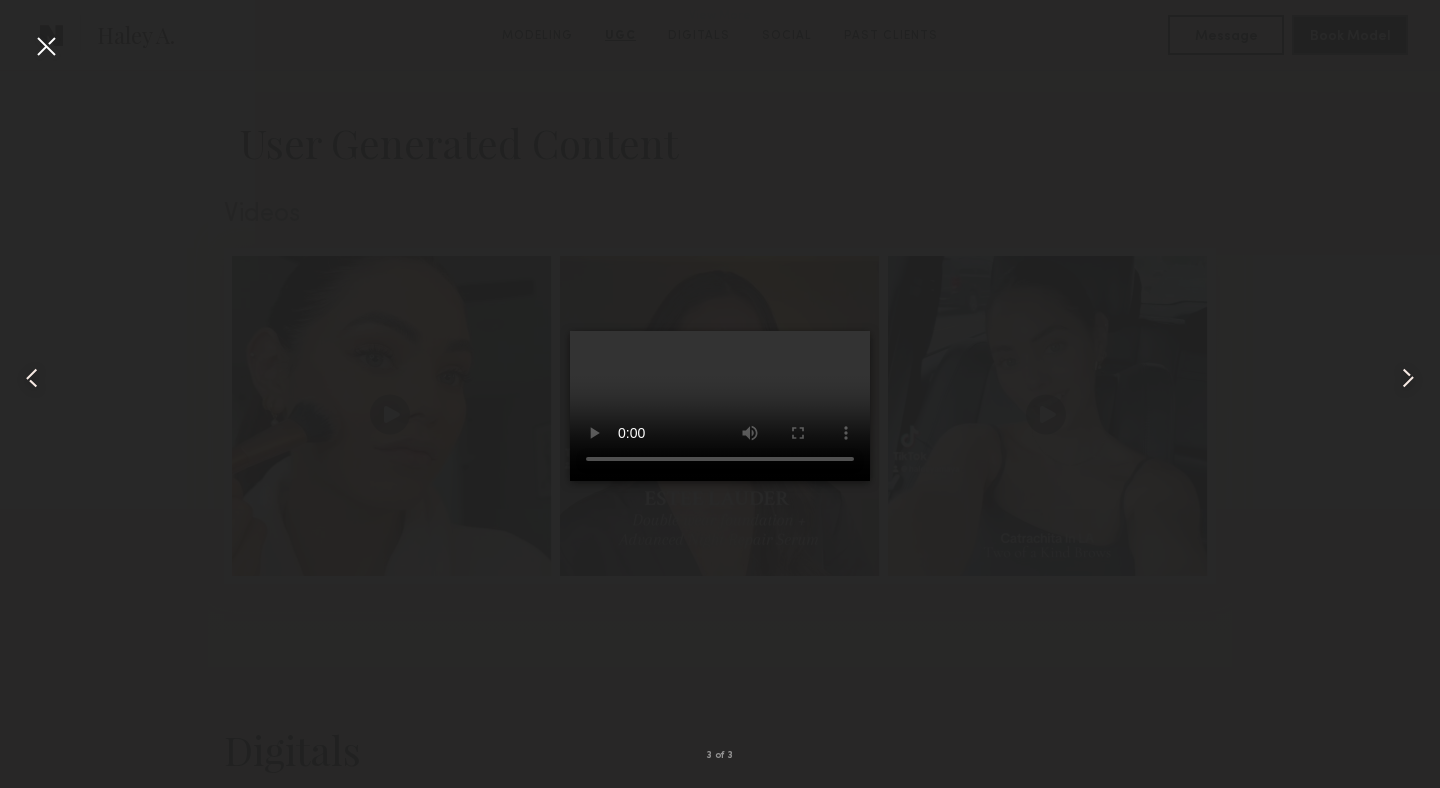 click at bounding box center (46, 46) 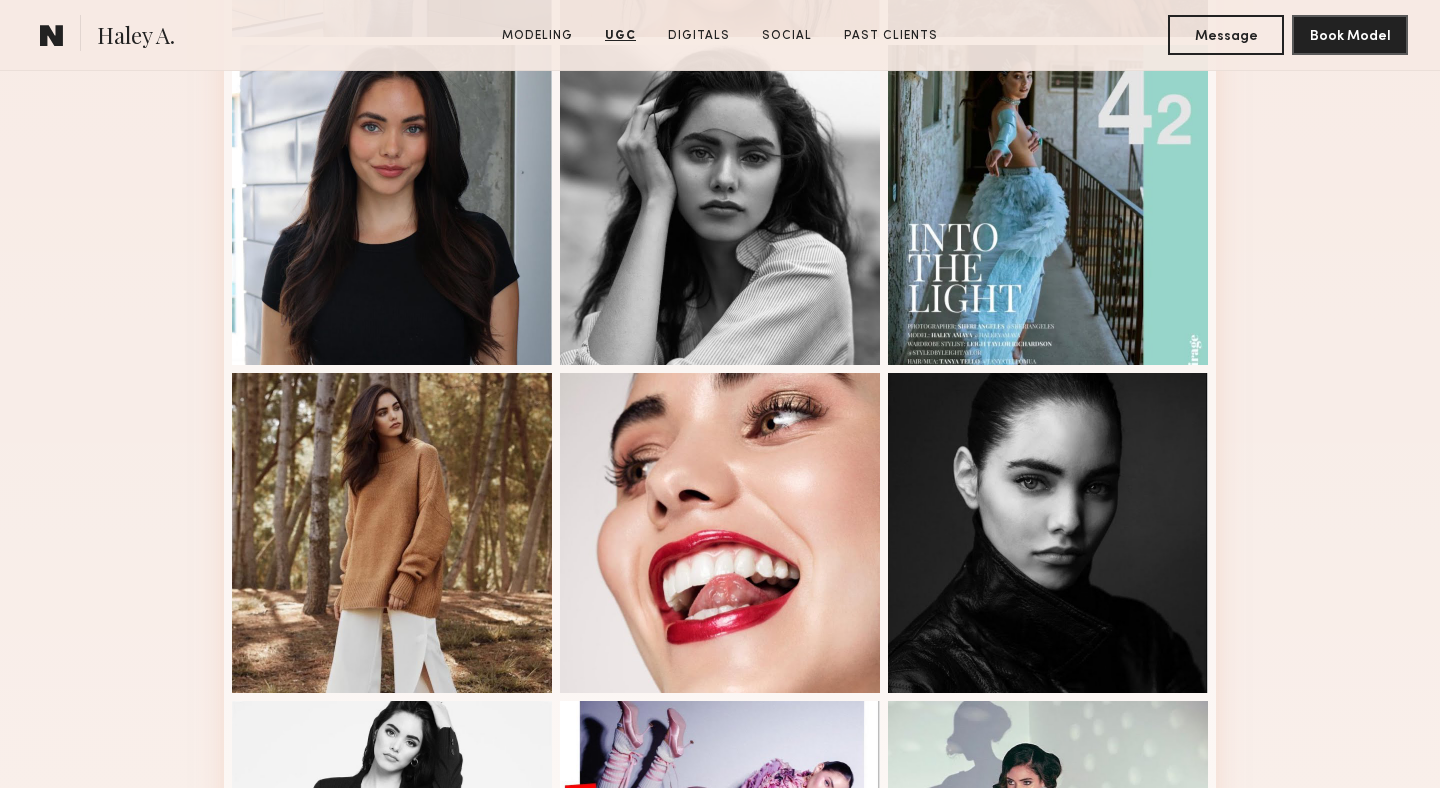 scroll, scrollTop: 698, scrollLeft: 0, axis: vertical 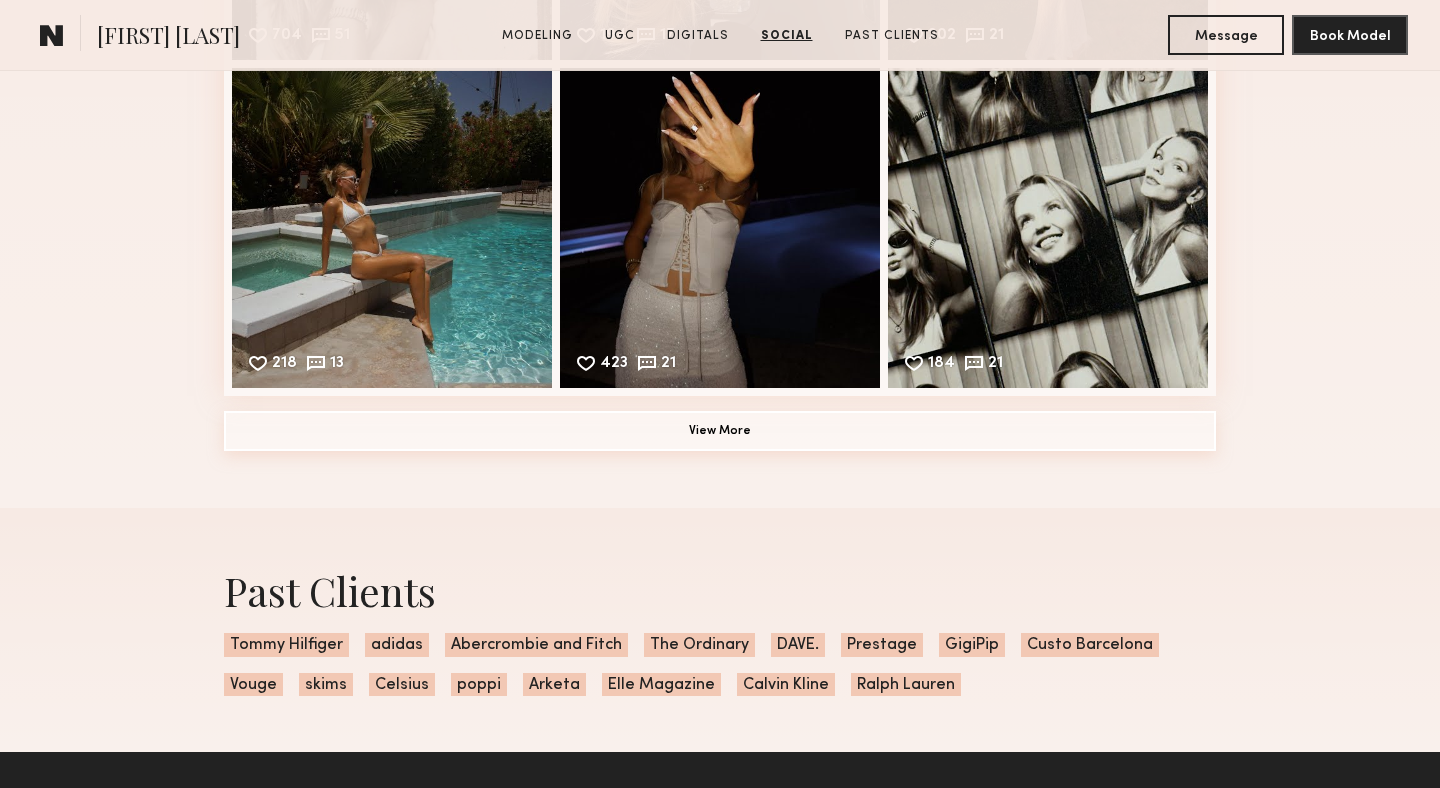 click on "View More" 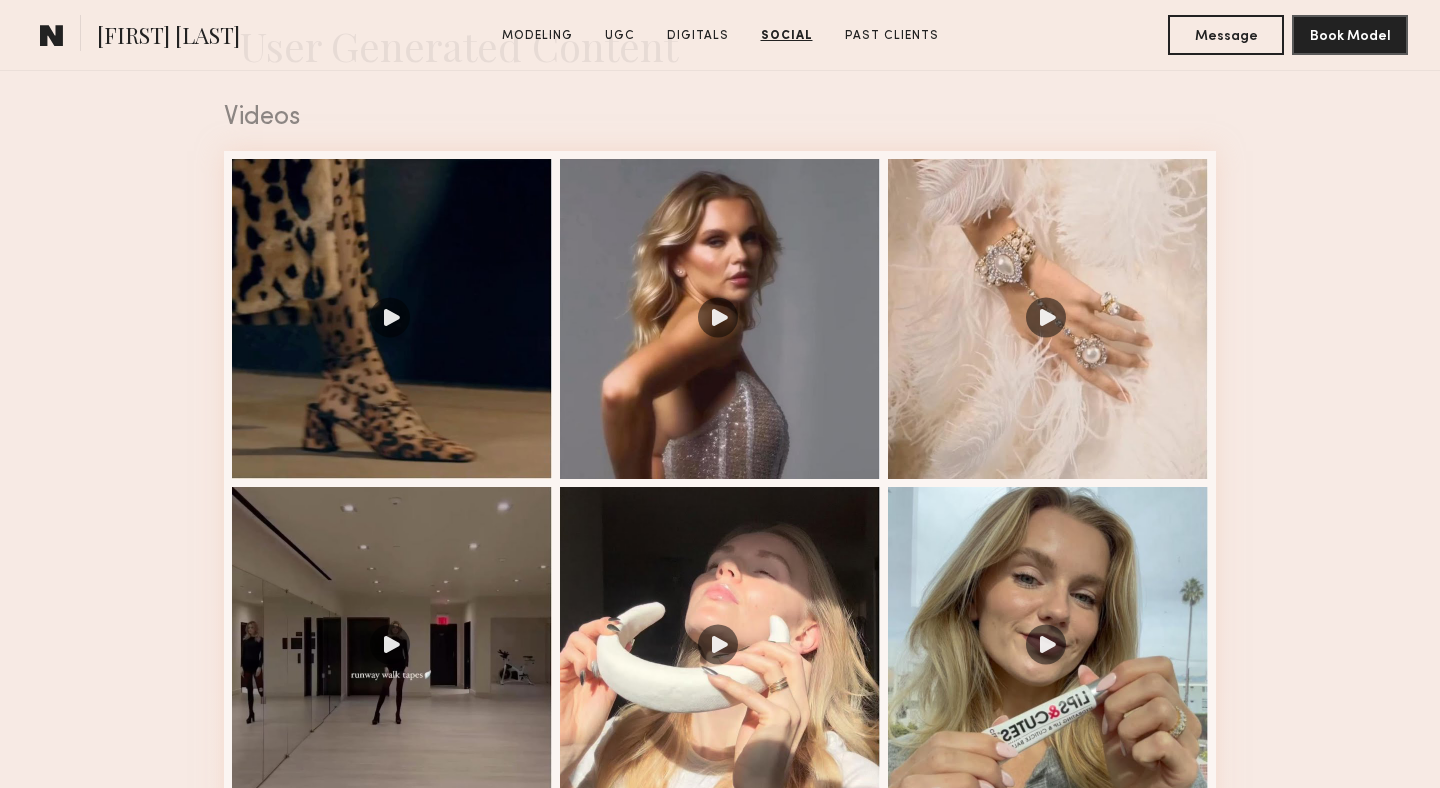 scroll, scrollTop: 1562, scrollLeft: 0, axis: vertical 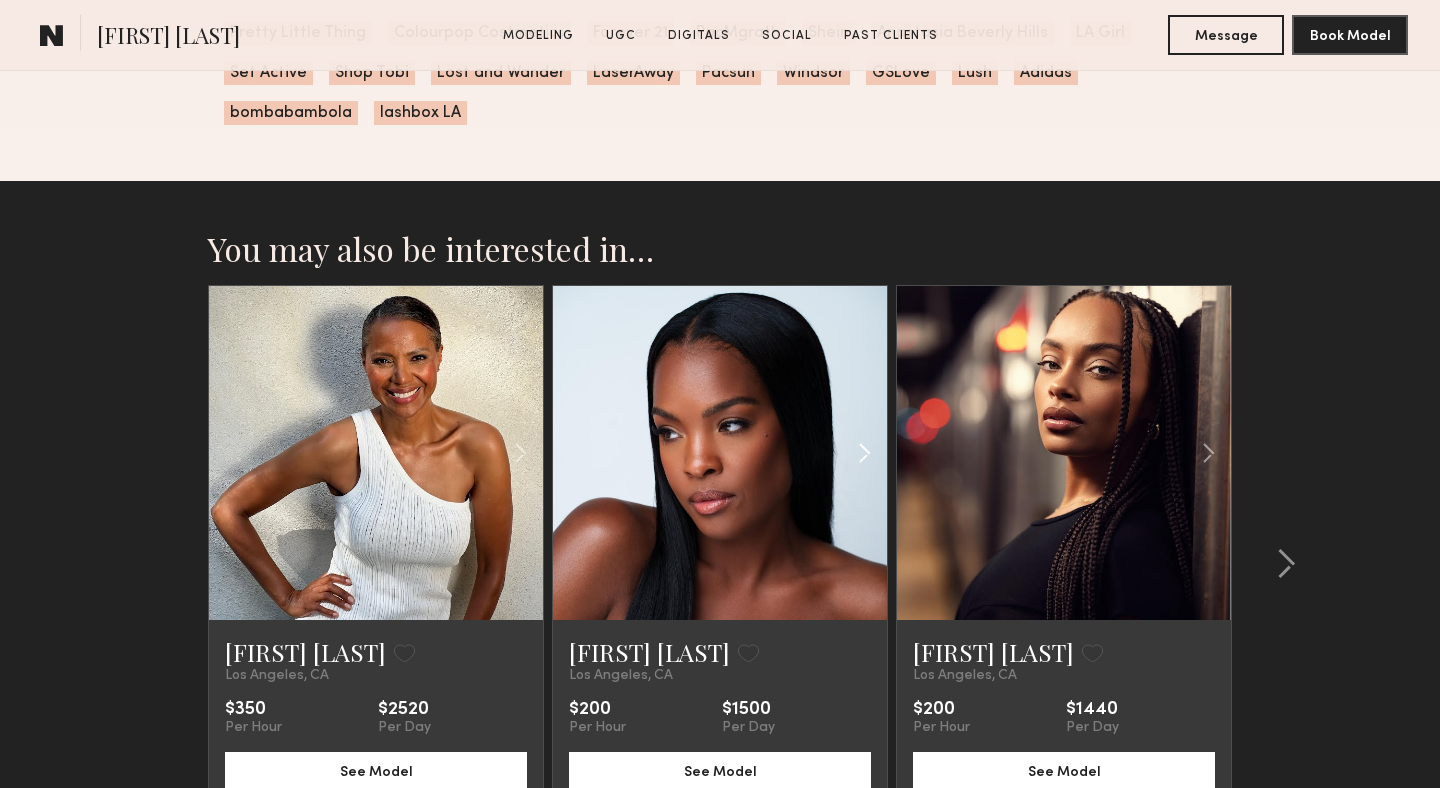 click 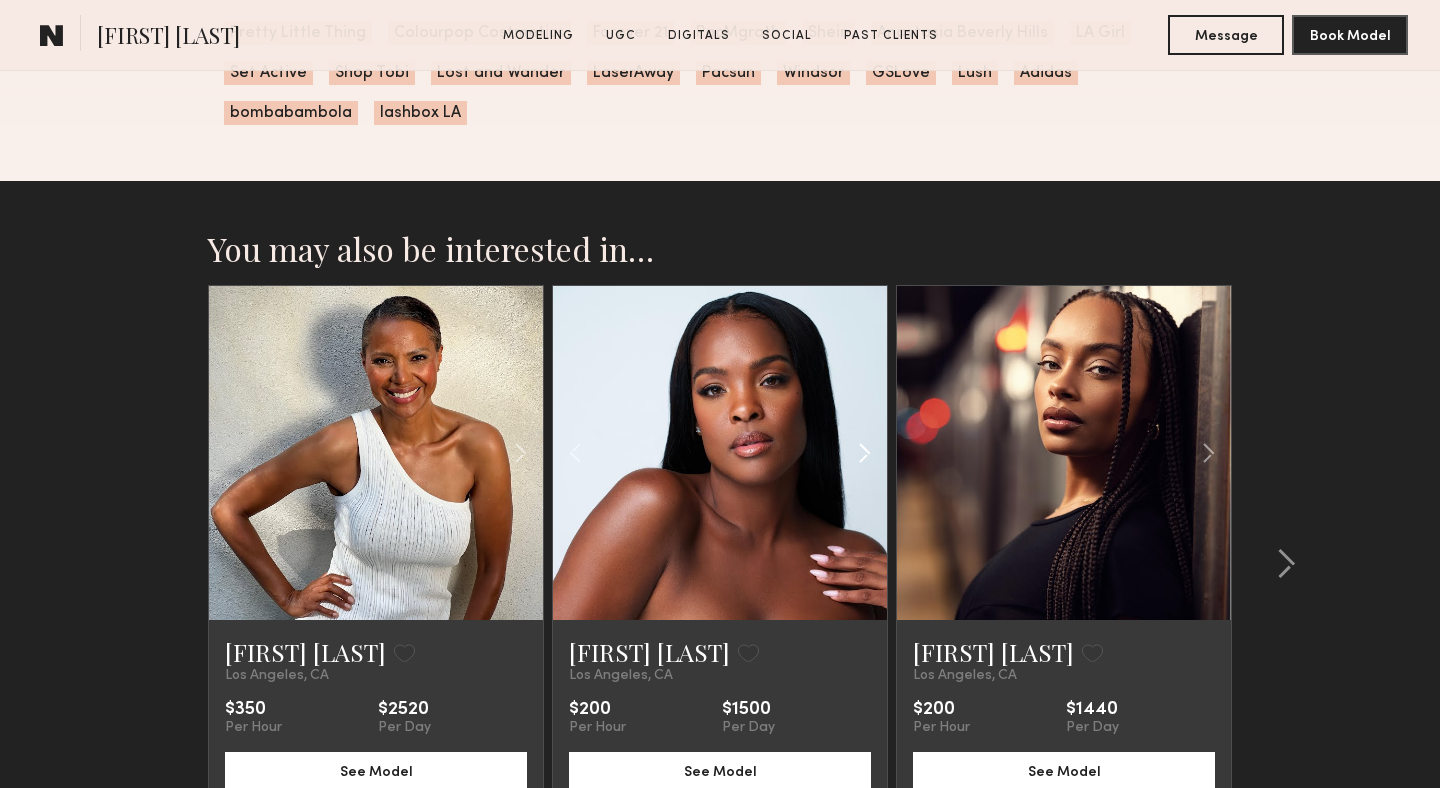 click 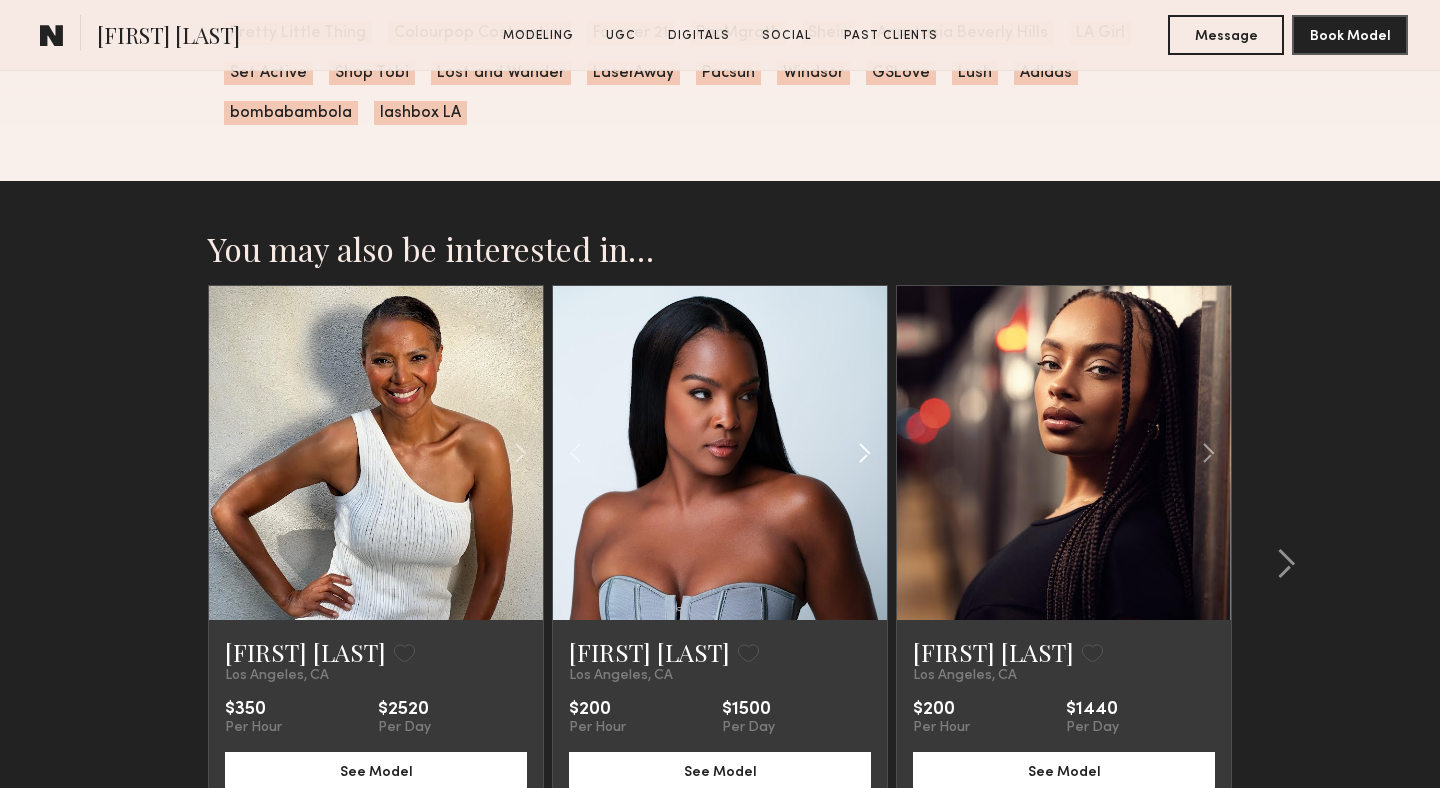 click 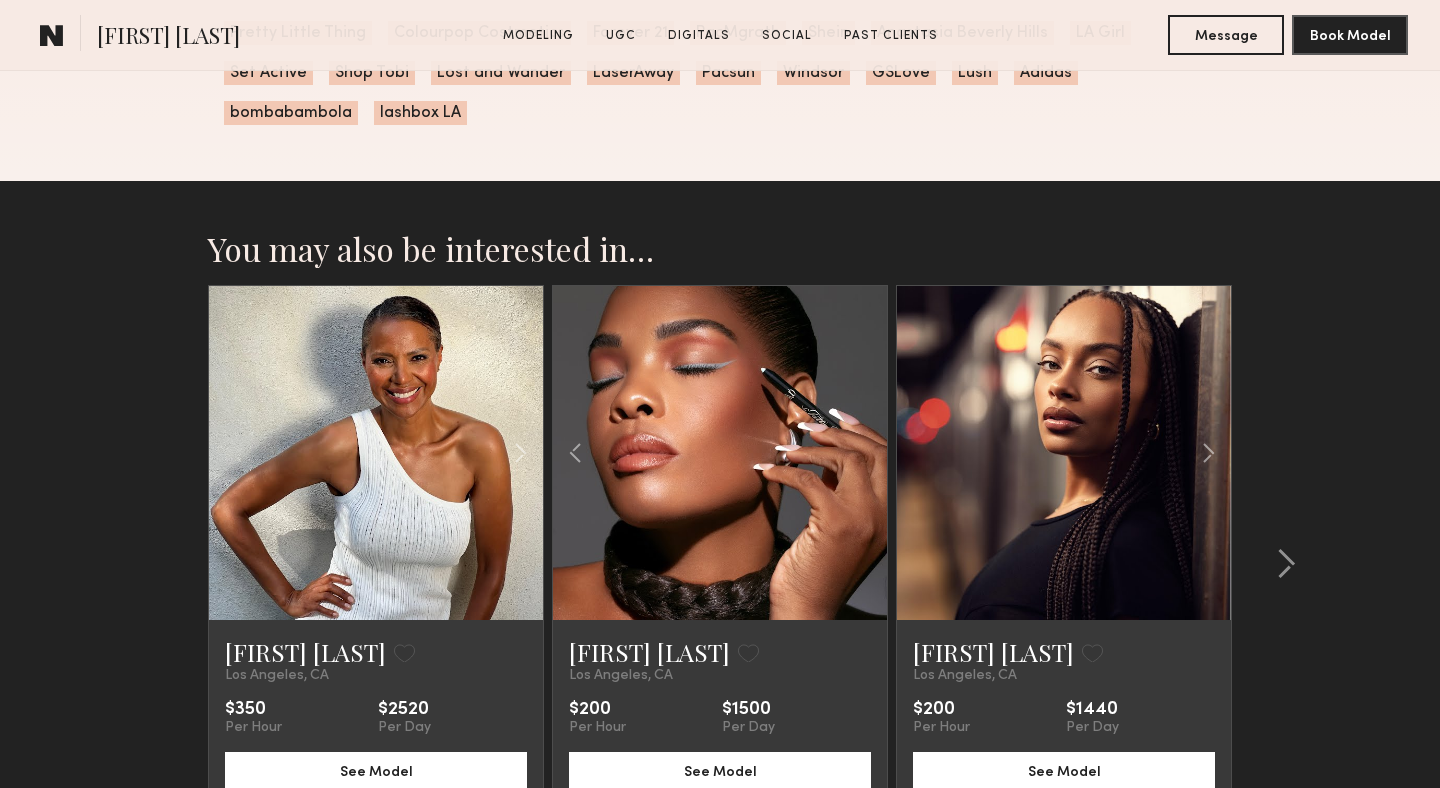 click 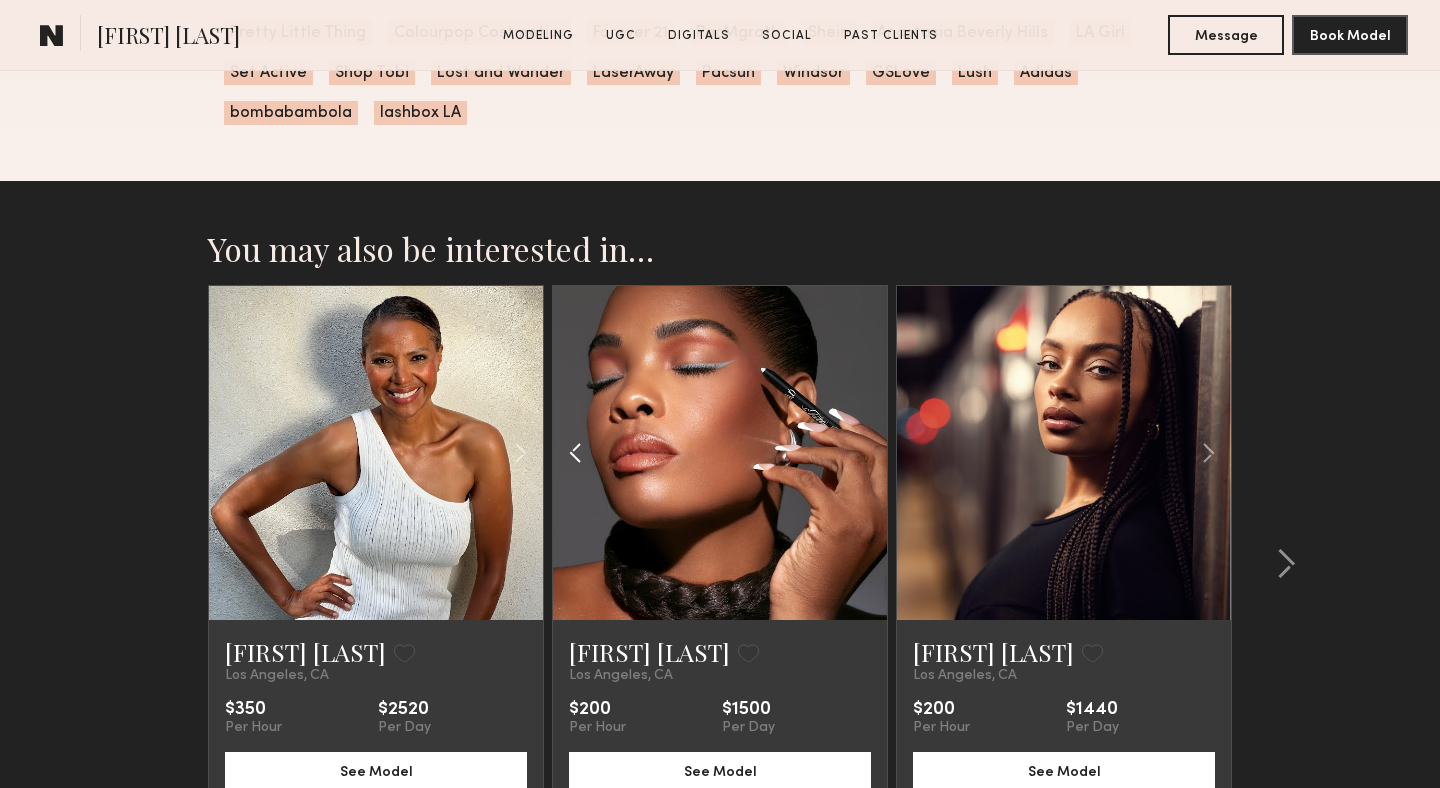 click 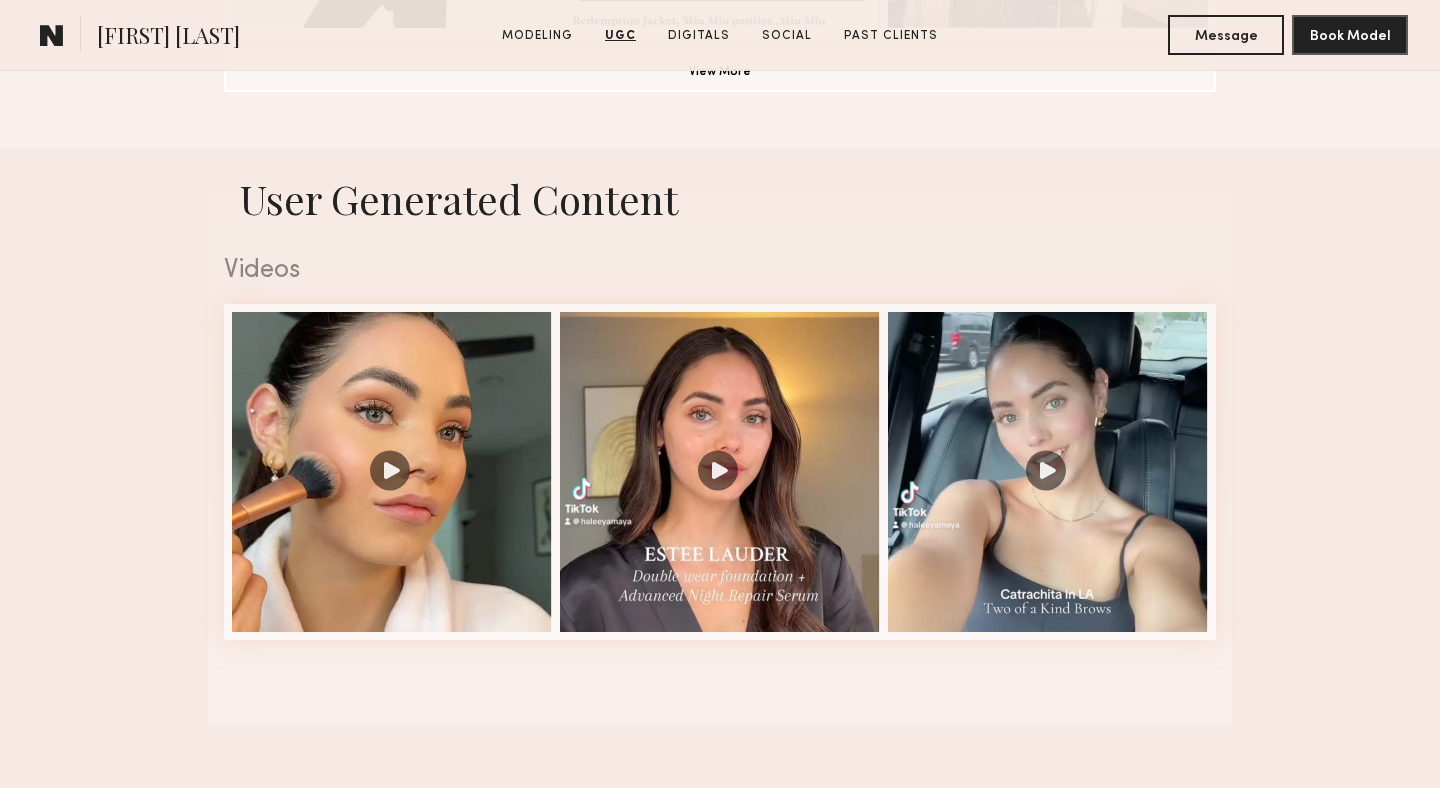 scroll, scrollTop: 1748, scrollLeft: 0, axis: vertical 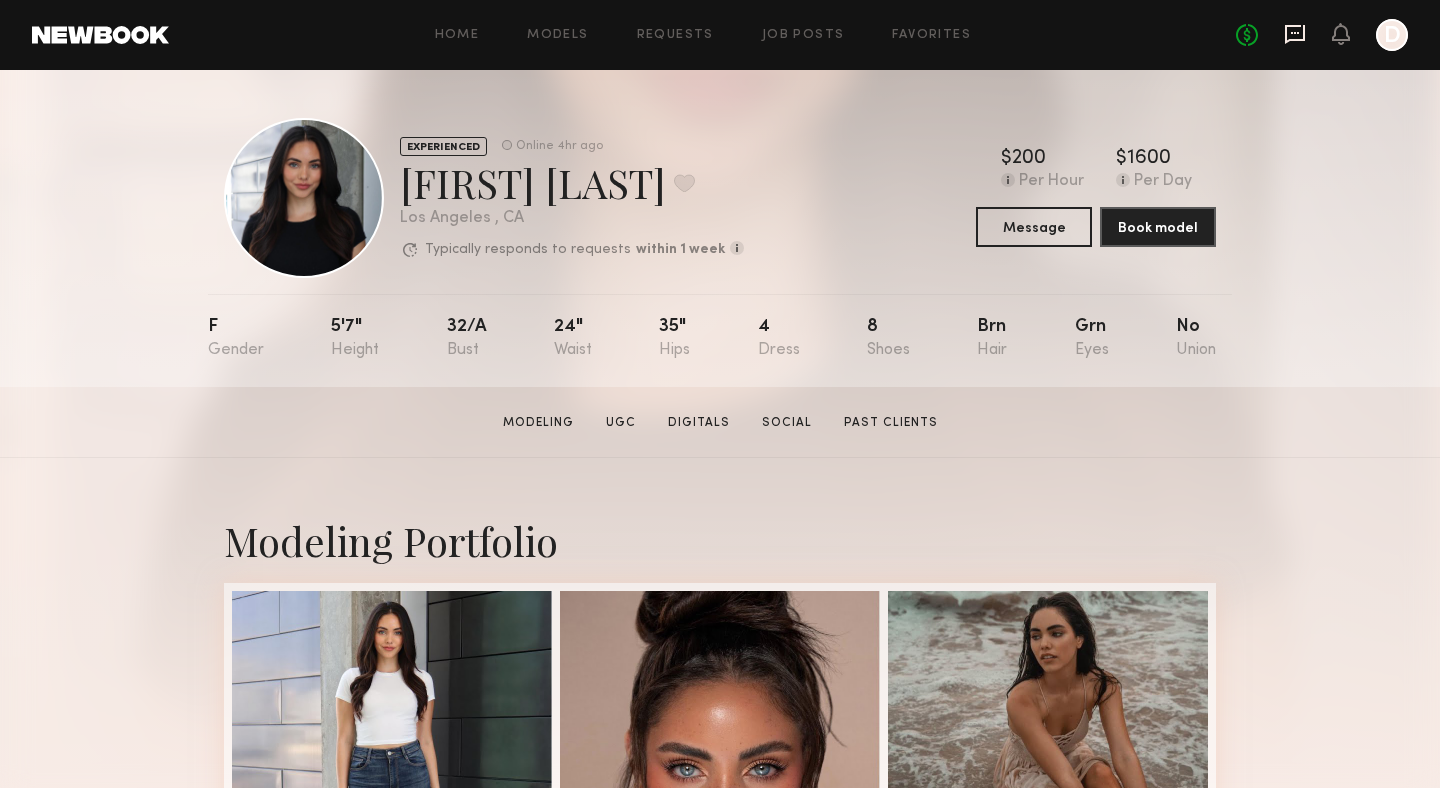 click 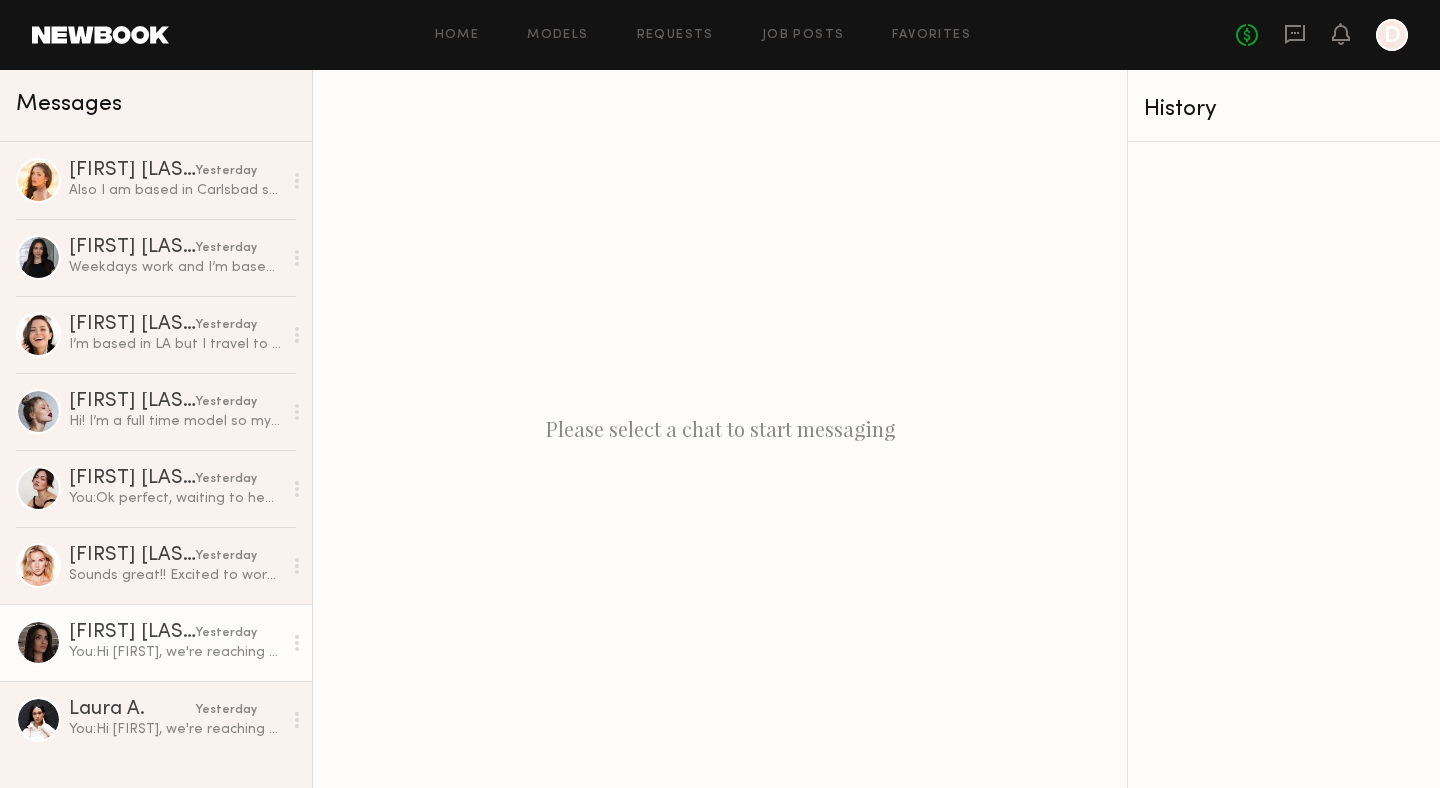click on "Marine D." 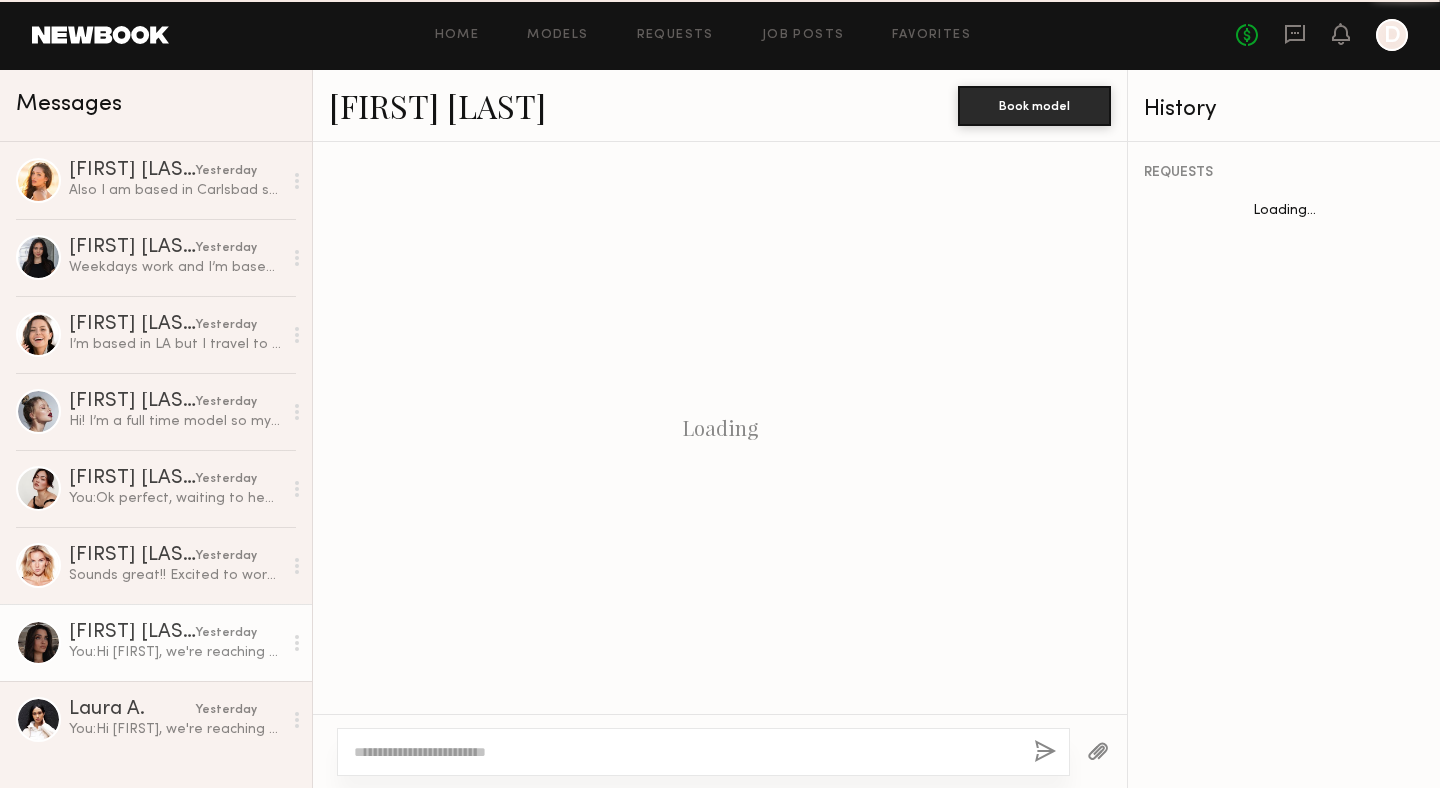 scroll, scrollTop: 361, scrollLeft: 0, axis: vertical 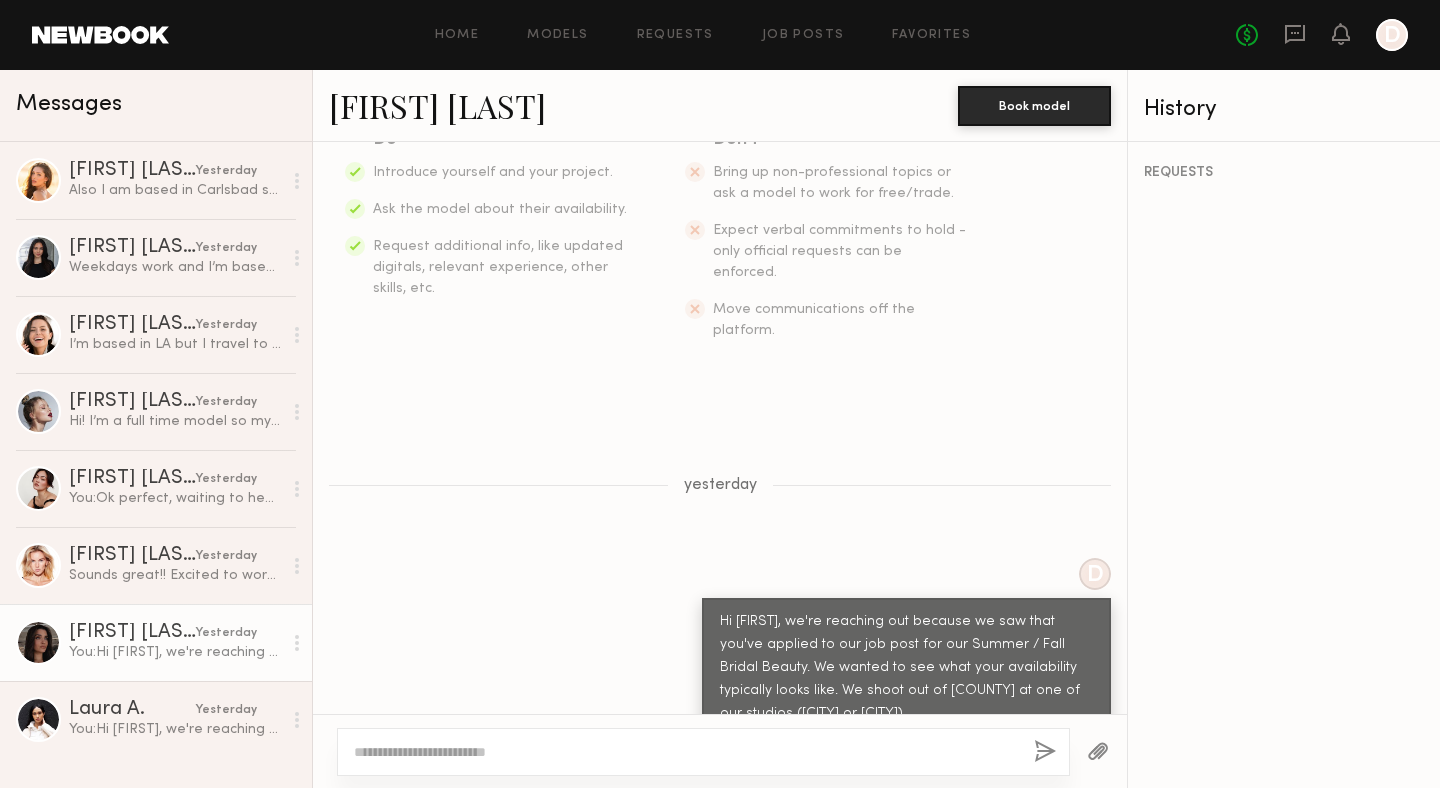 click on "Marine D." 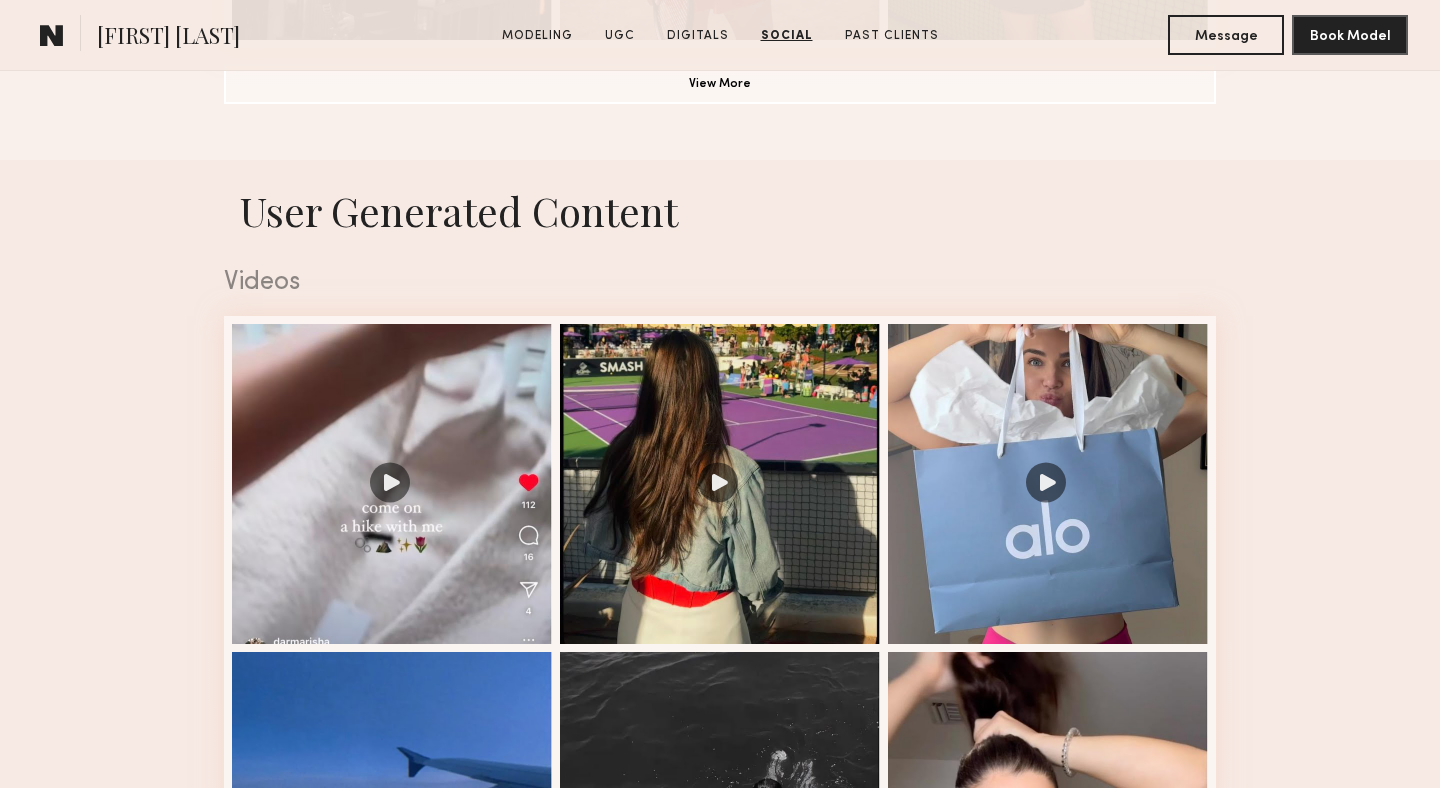scroll, scrollTop: 1853, scrollLeft: 0, axis: vertical 